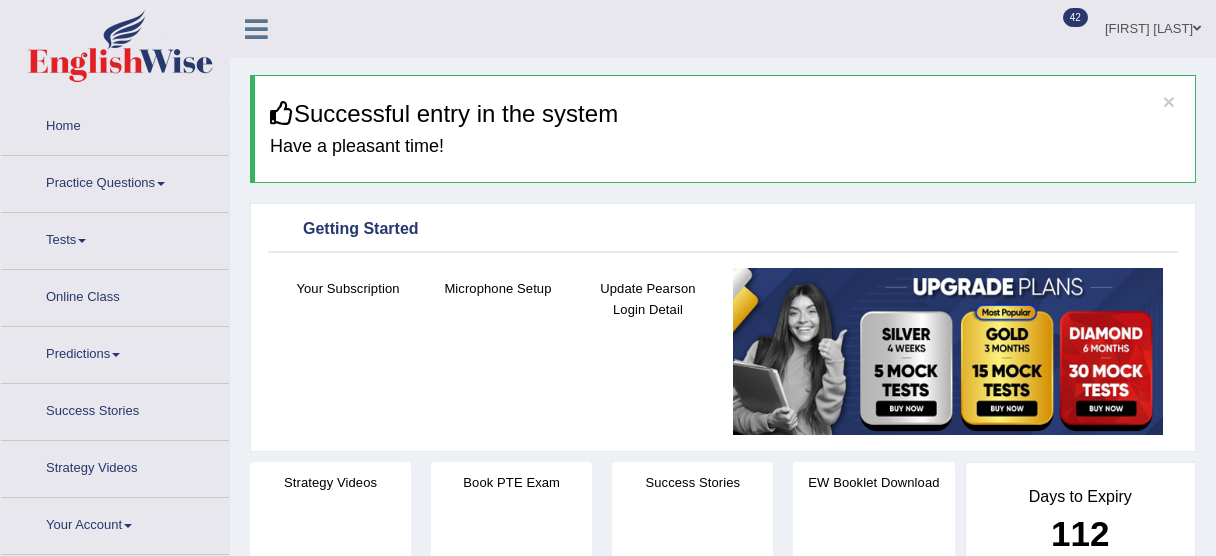 scroll, scrollTop: 0, scrollLeft: 0, axis: both 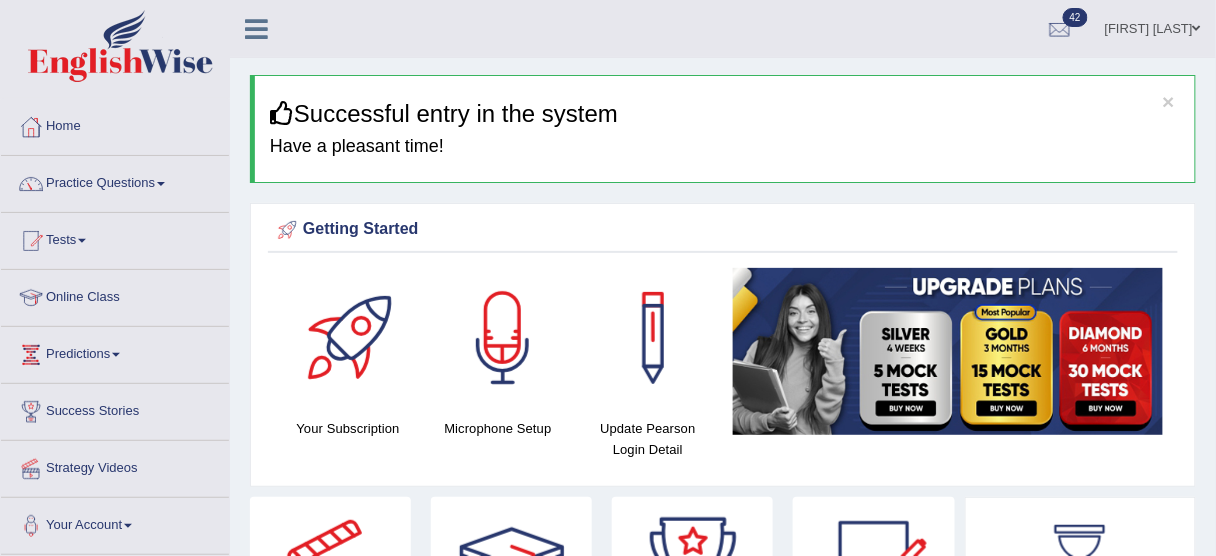 click on "Practice Questions" at bounding box center (115, 181) 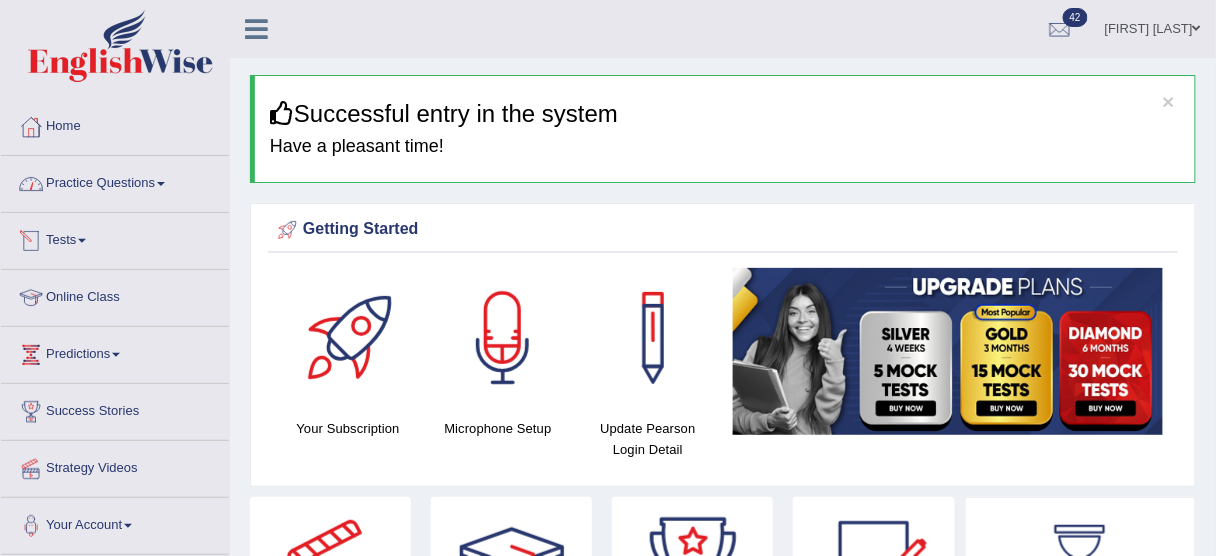 click on "Practice Questions" at bounding box center [115, 181] 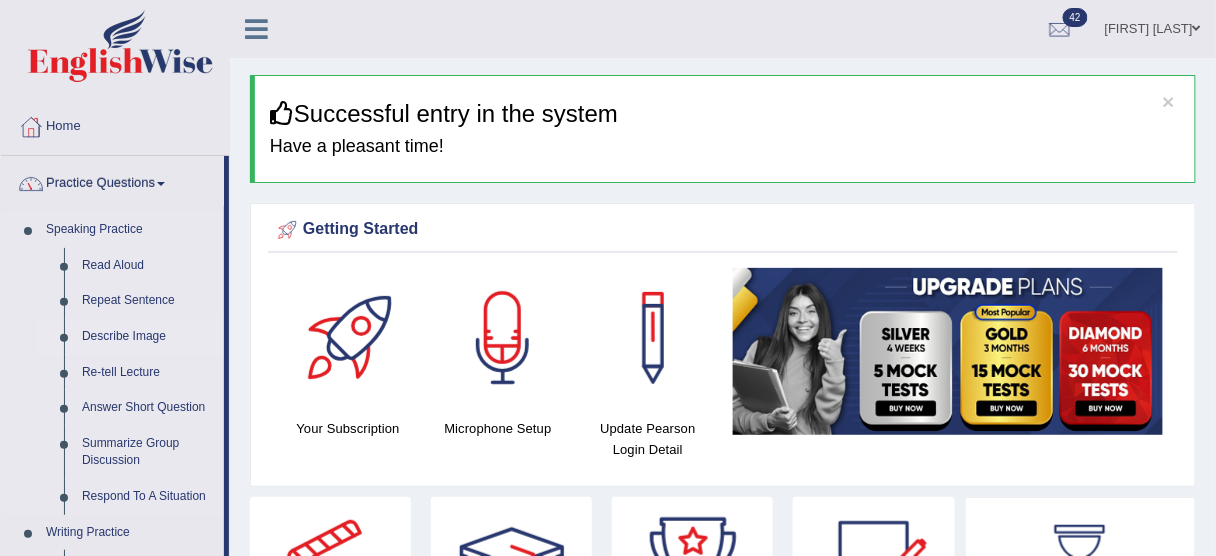 click on "Describe Image" at bounding box center [148, 337] 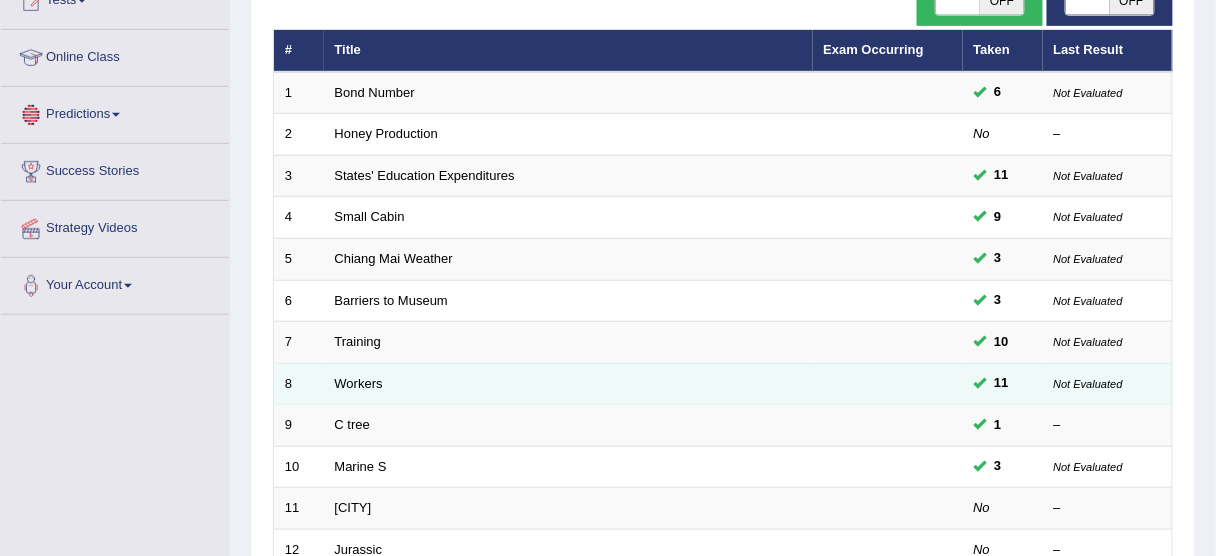 scroll, scrollTop: 240, scrollLeft: 0, axis: vertical 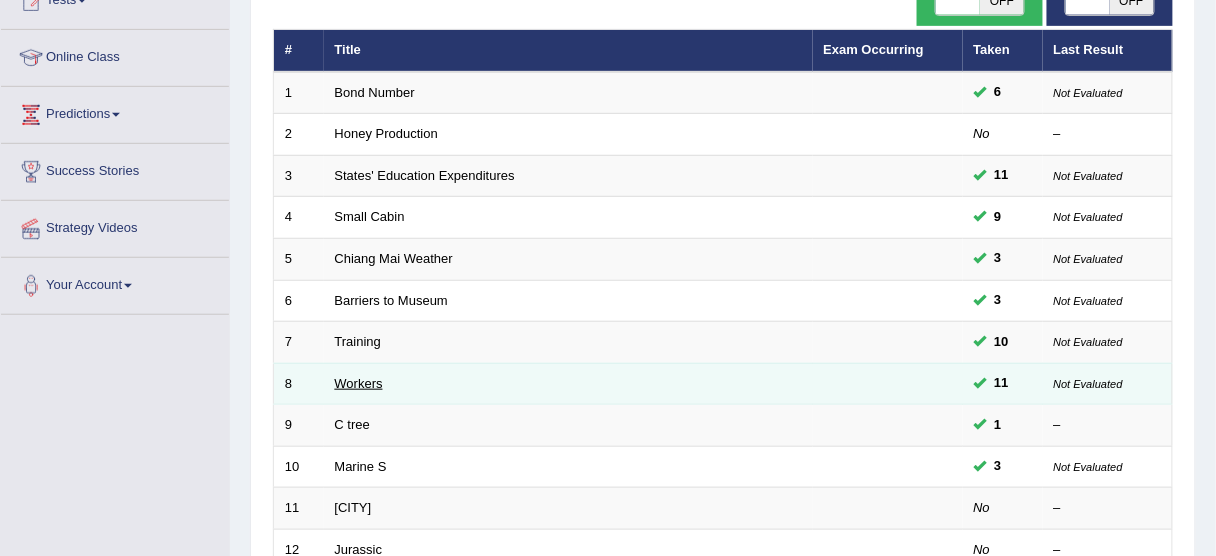 click on "Workers" at bounding box center [359, 383] 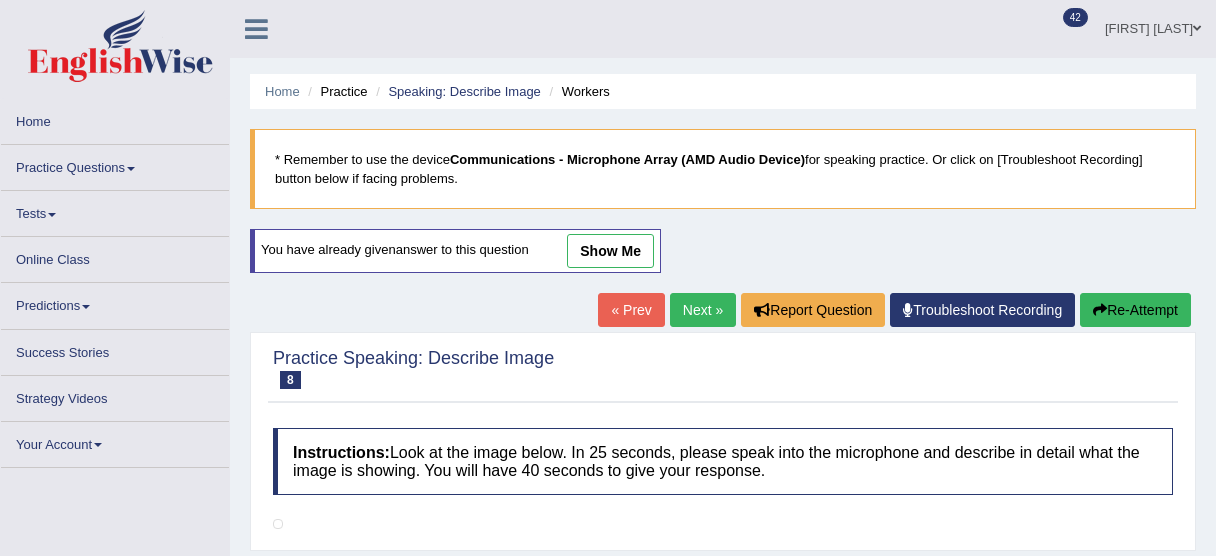 scroll, scrollTop: 0, scrollLeft: 0, axis: both 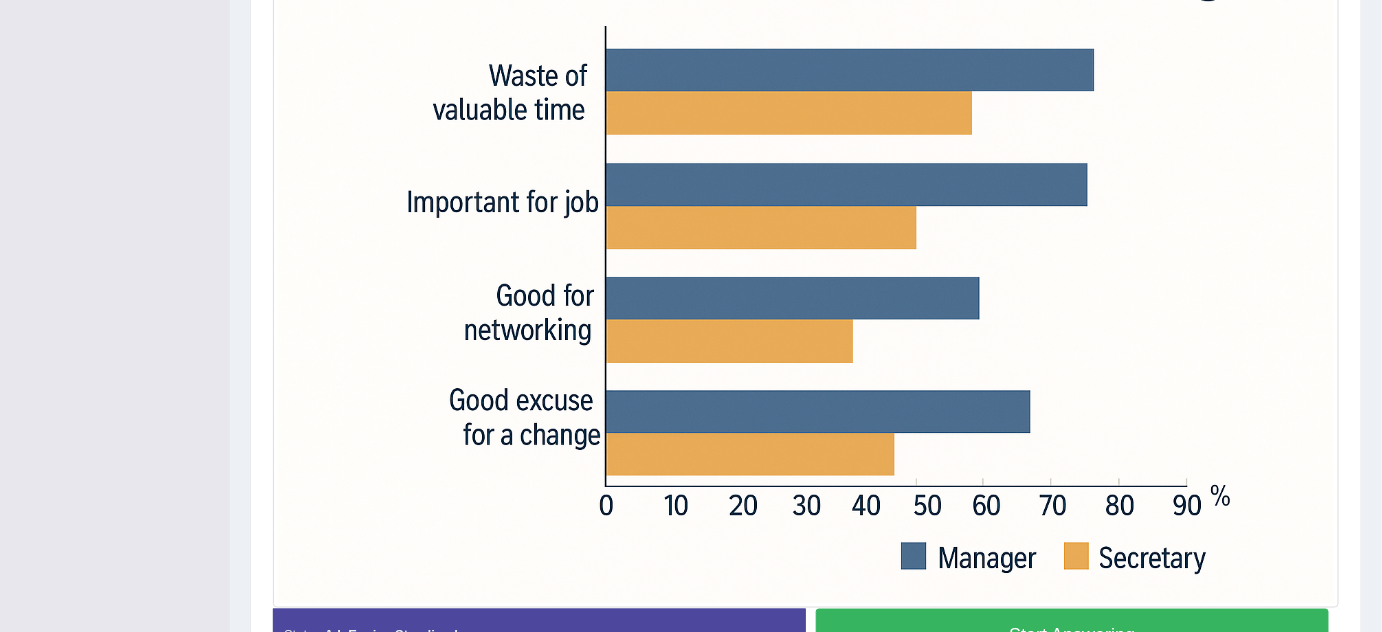 drag, startPoint x: 1167, startPoint y: 0, endPoint x: 1046, endPoint y: 306, distance: 329.05472 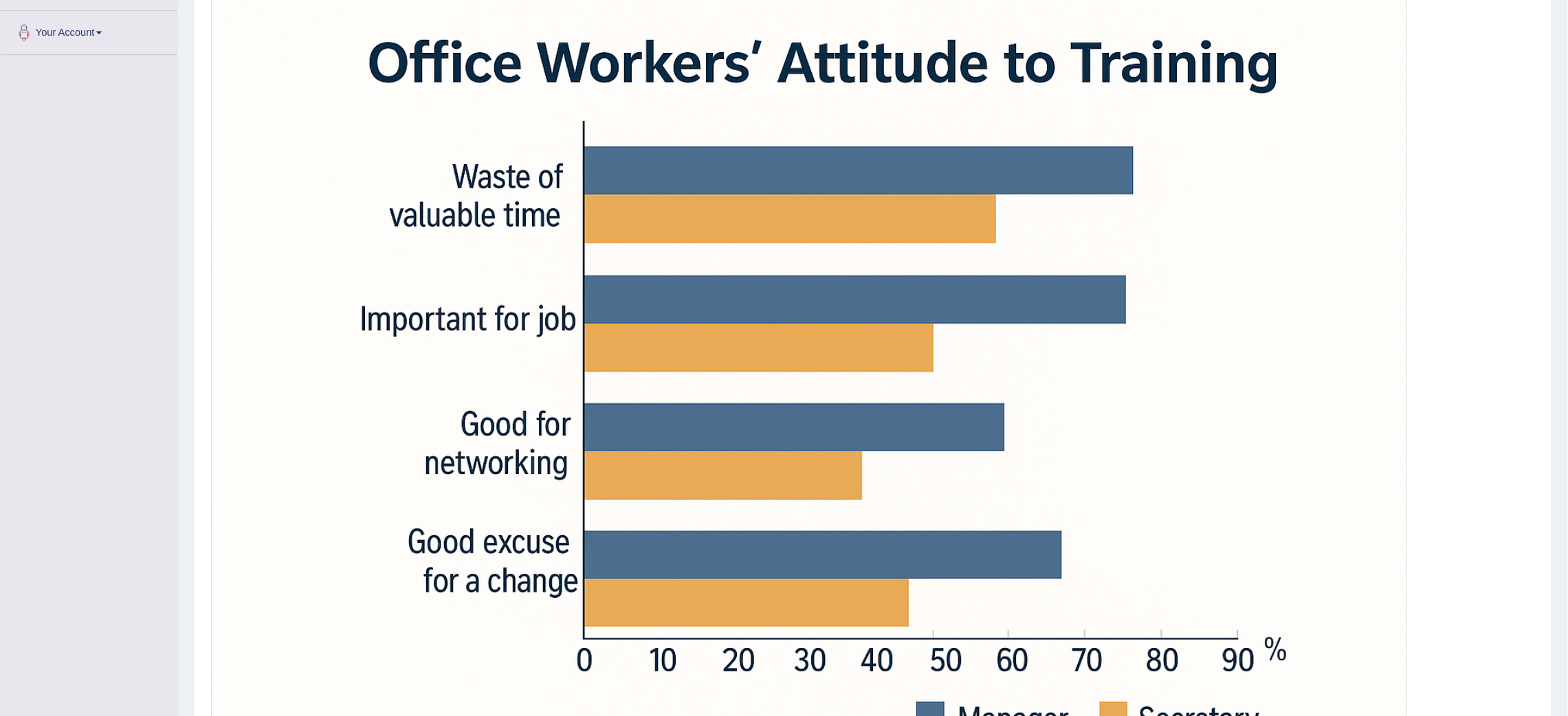 scroll, scrollTop: 333, scrollLeft: 0, axis: vertical 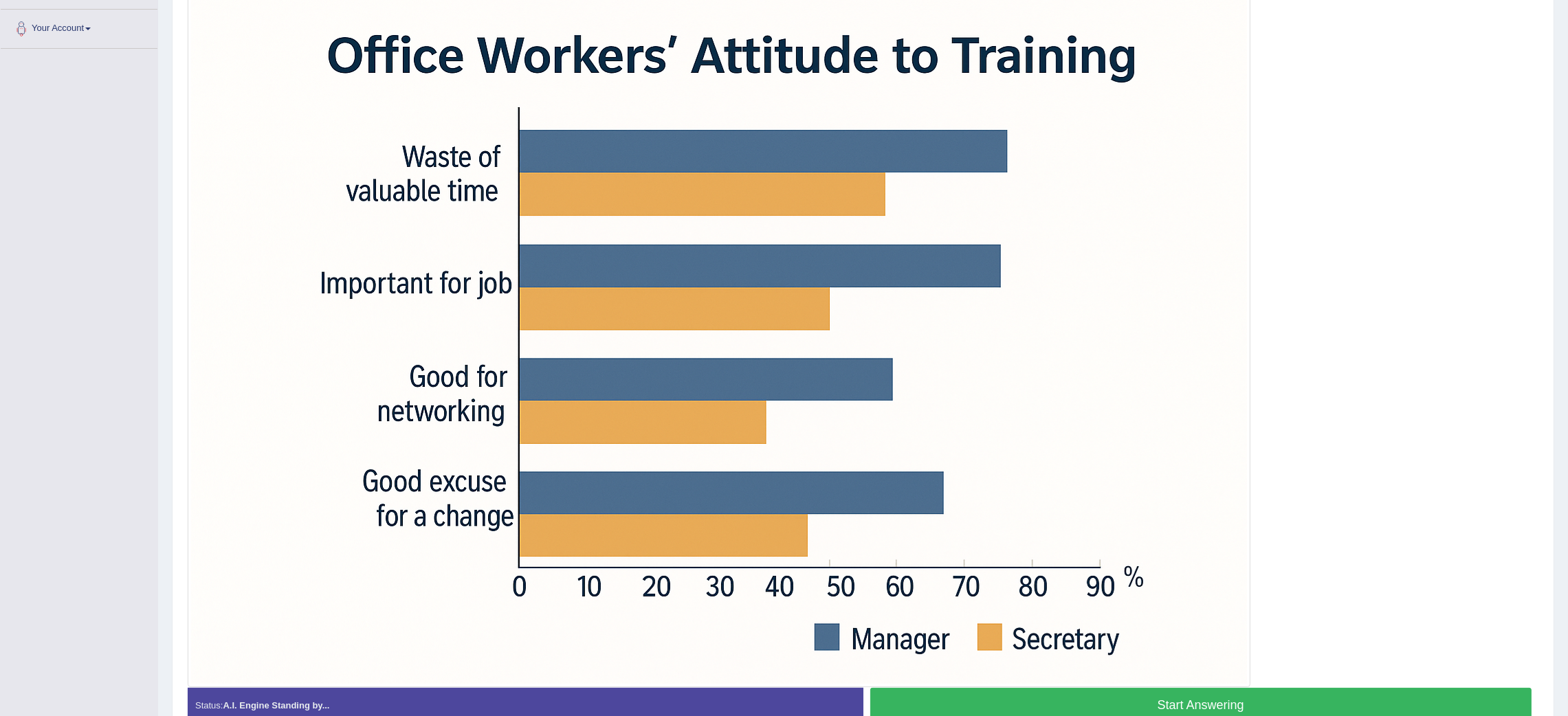 drag, startPoint x: 925, startPoint y: 0, endPoint x: 1024, endPoint y: 279, distance: 296.0439 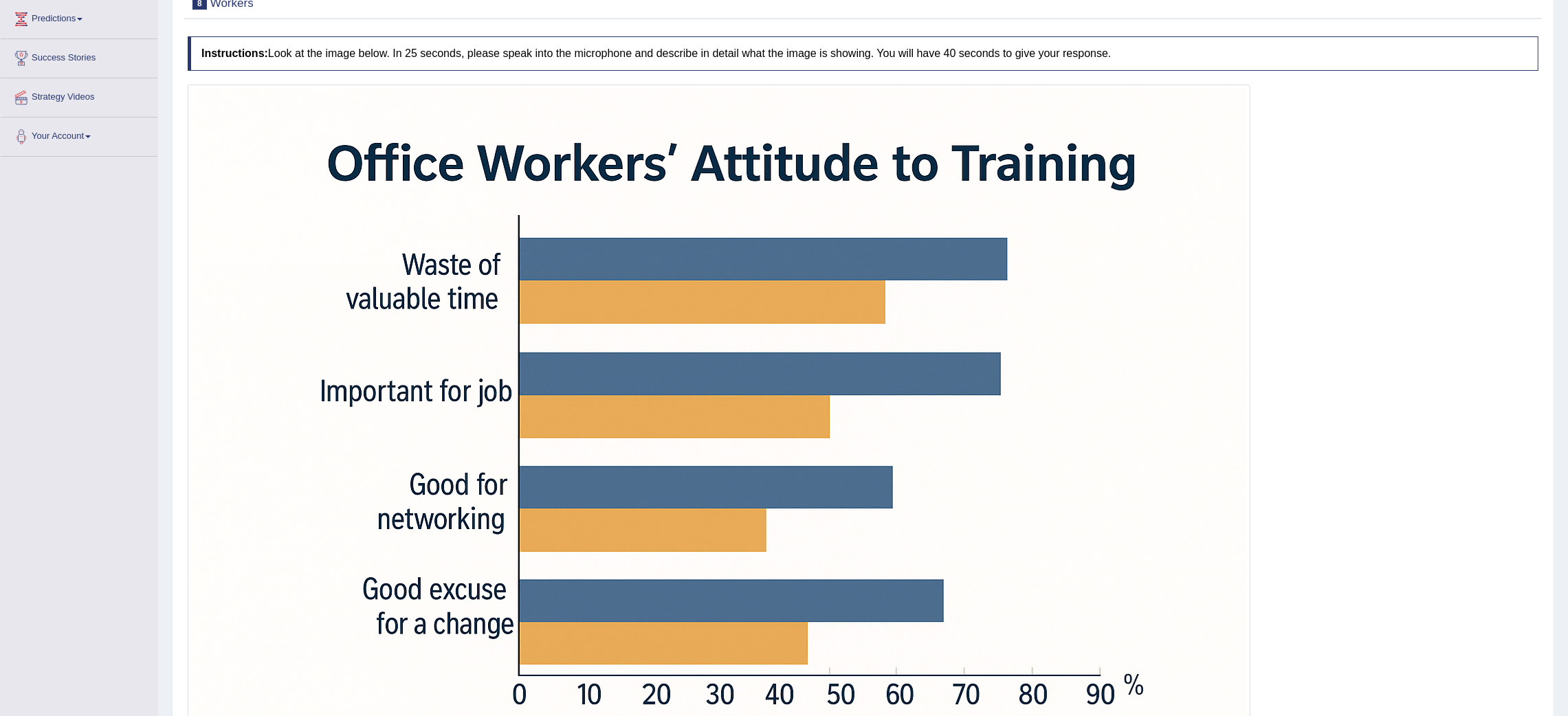 scroll, scrollTop: 103, scrollLeft: 0, axis: vertical 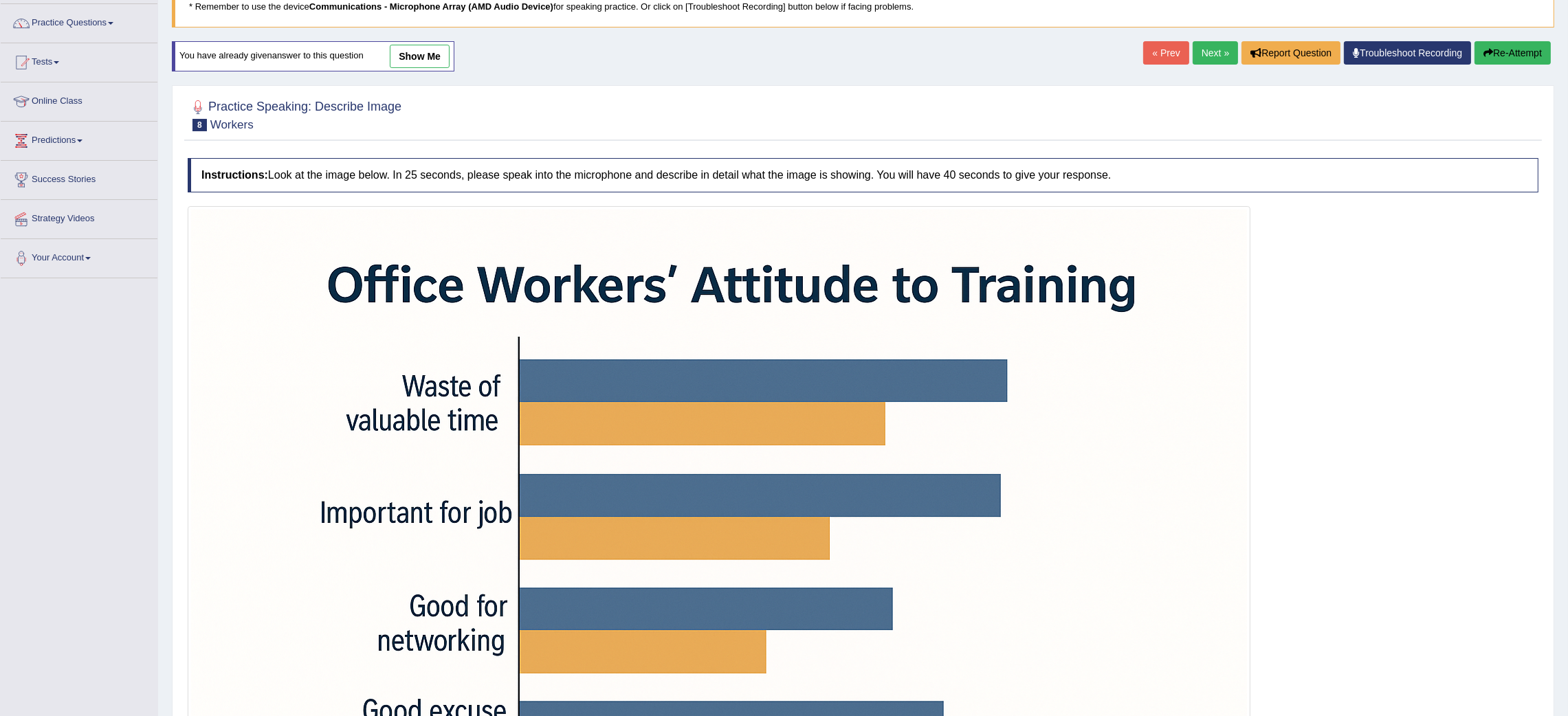 click on "Next »" at bounding box center (1215, 53) 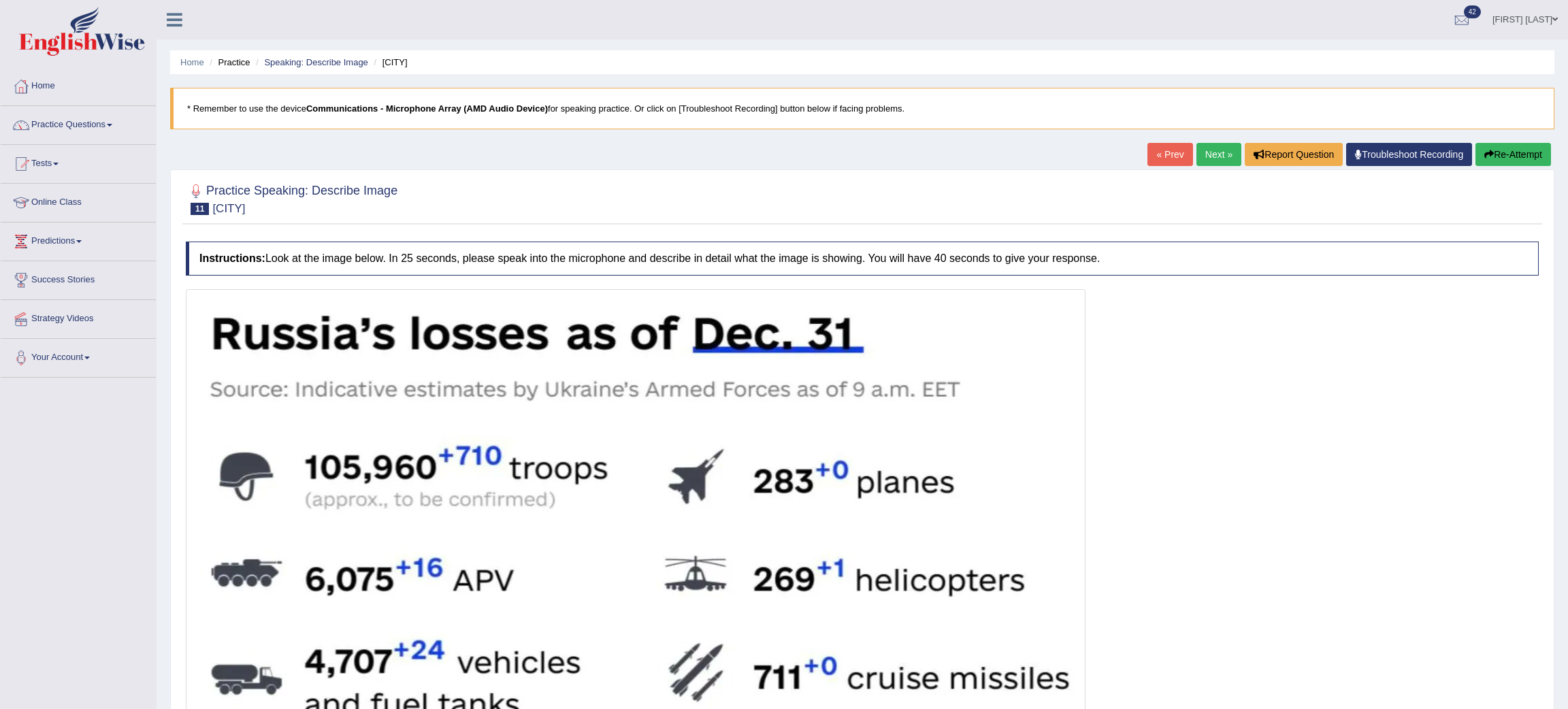 click on "Next »" at bounding box center [1219, 154] 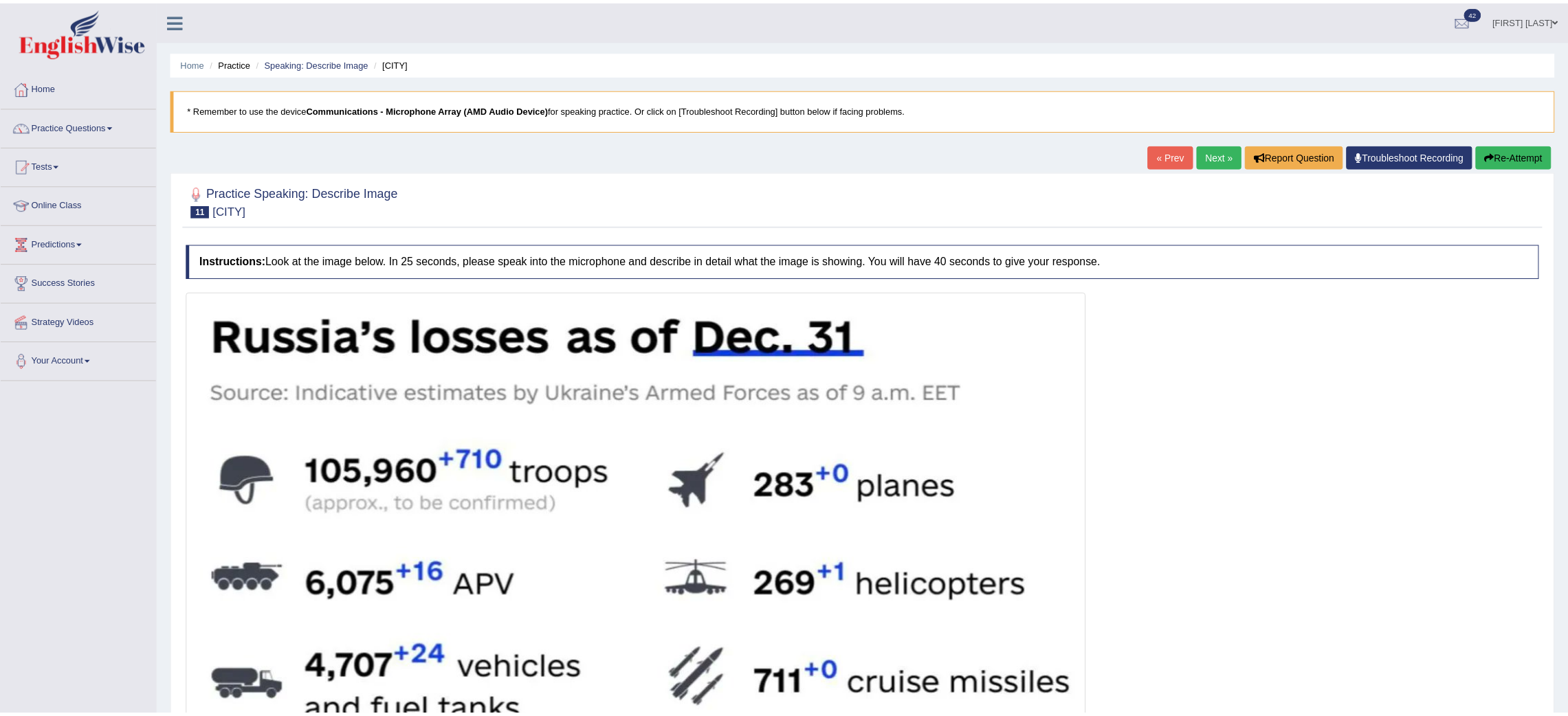 scroll, scrollTop: 0, scrollLeft: 0, axis: both 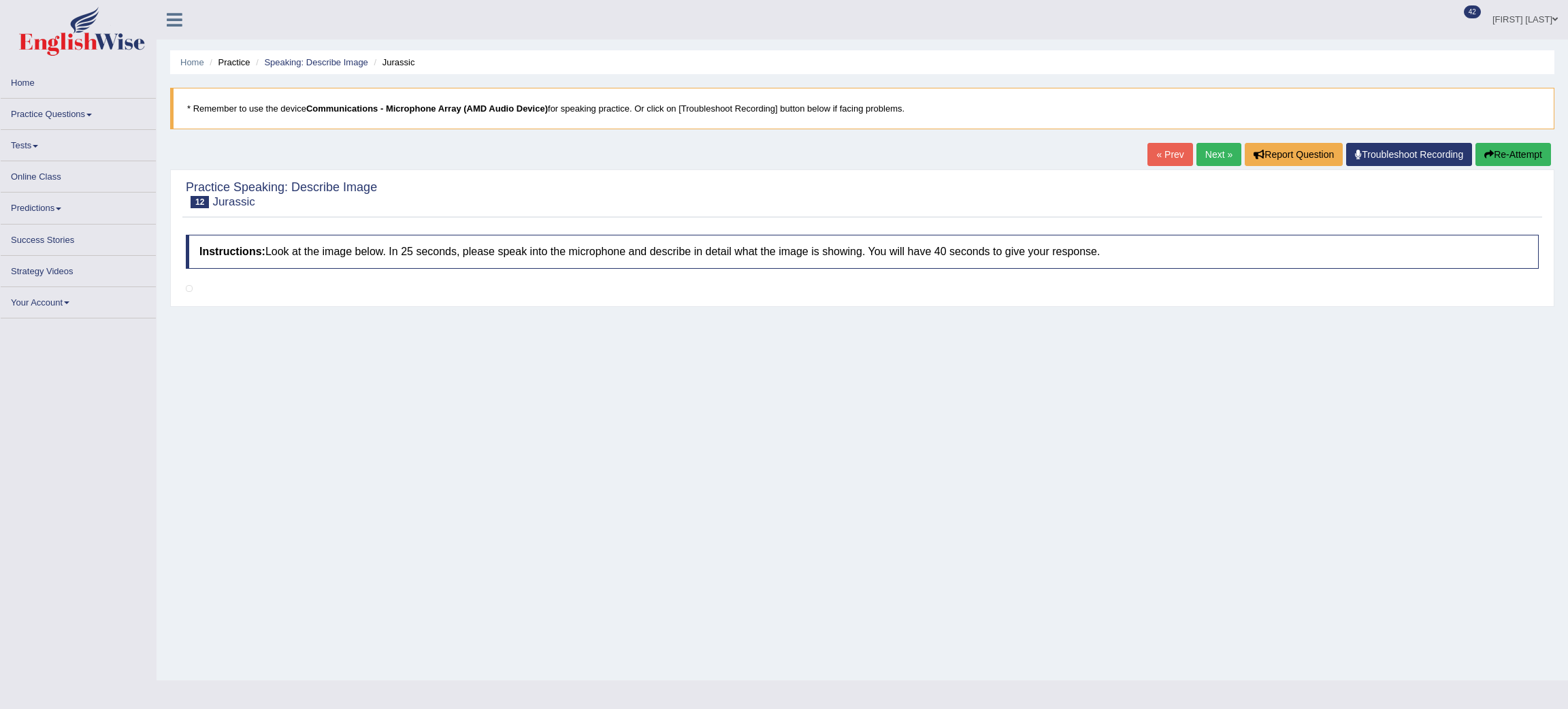 click on "Next »" at bounding box center (1219, 154) 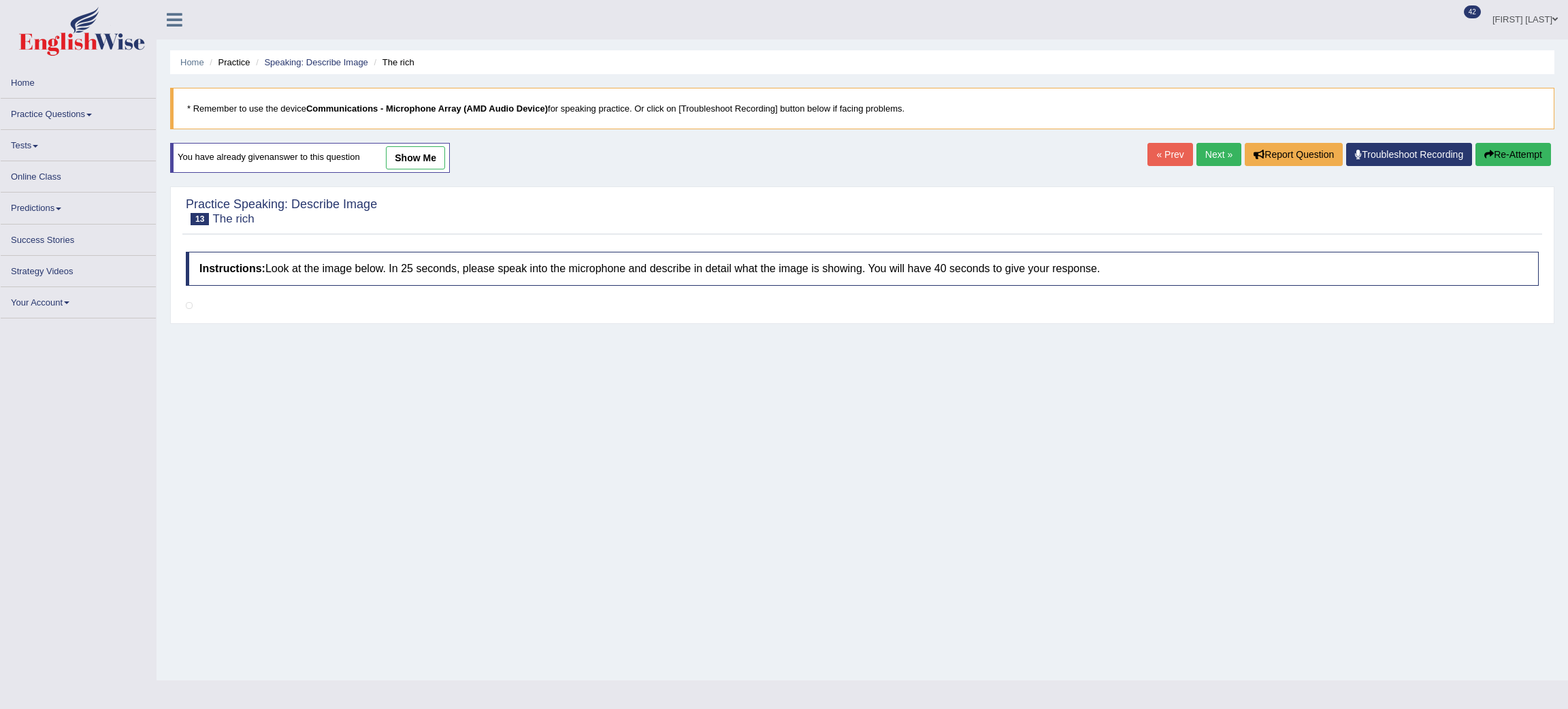 scroll, scrollTop: 0, scrollLeft: 0, axis: both 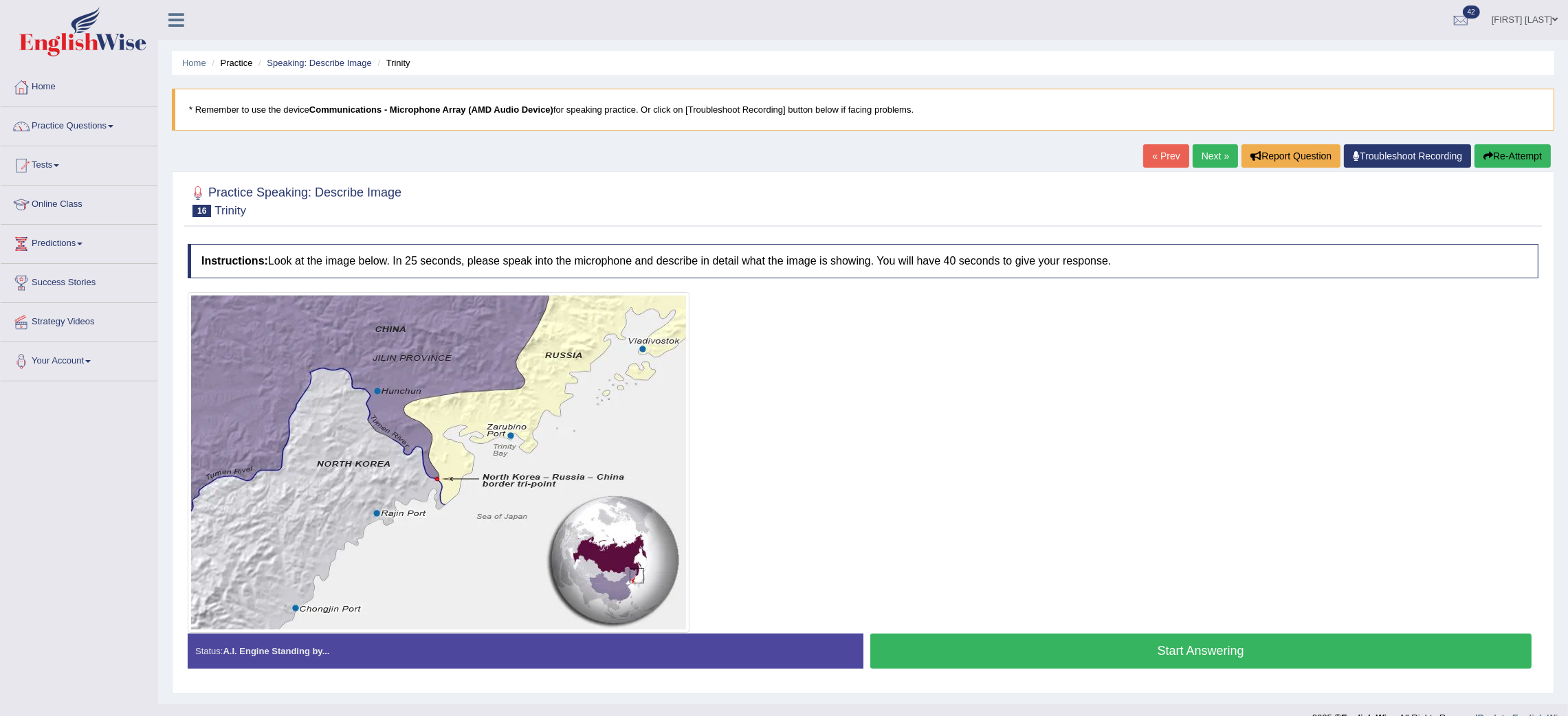 click on "Next »" at bounding box center (1215, 156) 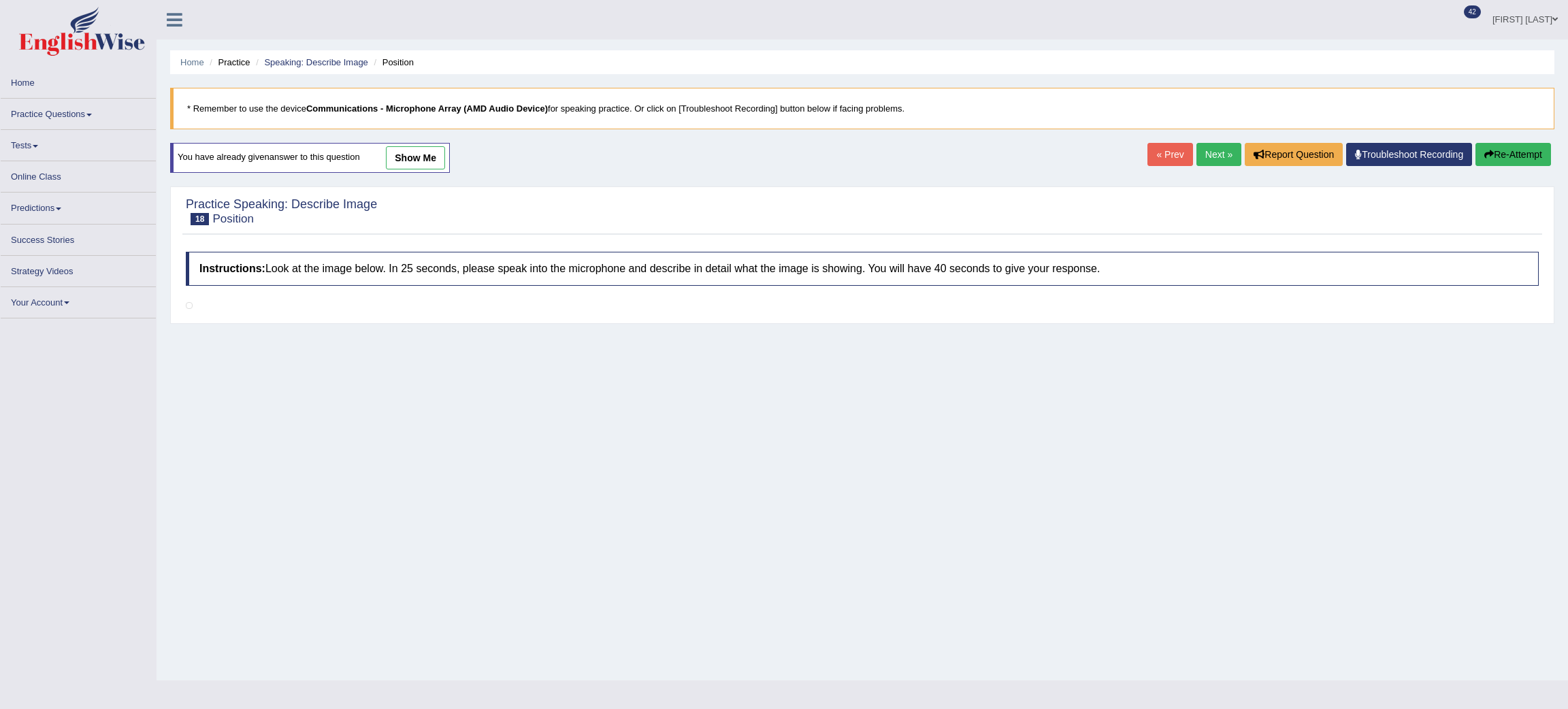 scroll, scrollTop: 0, scrollLeft: 0, axis: both 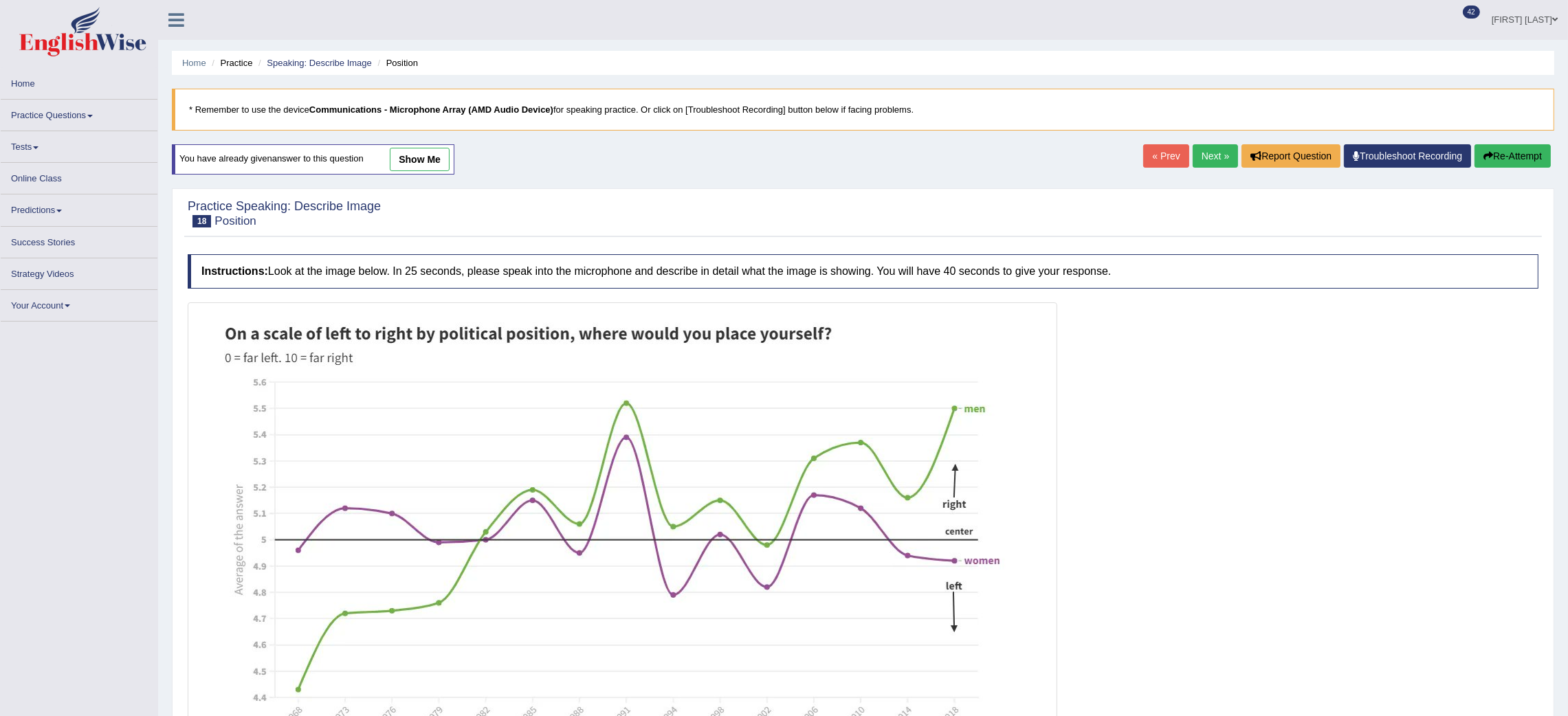 click on "Next »" at bounding box center (1215, 156) 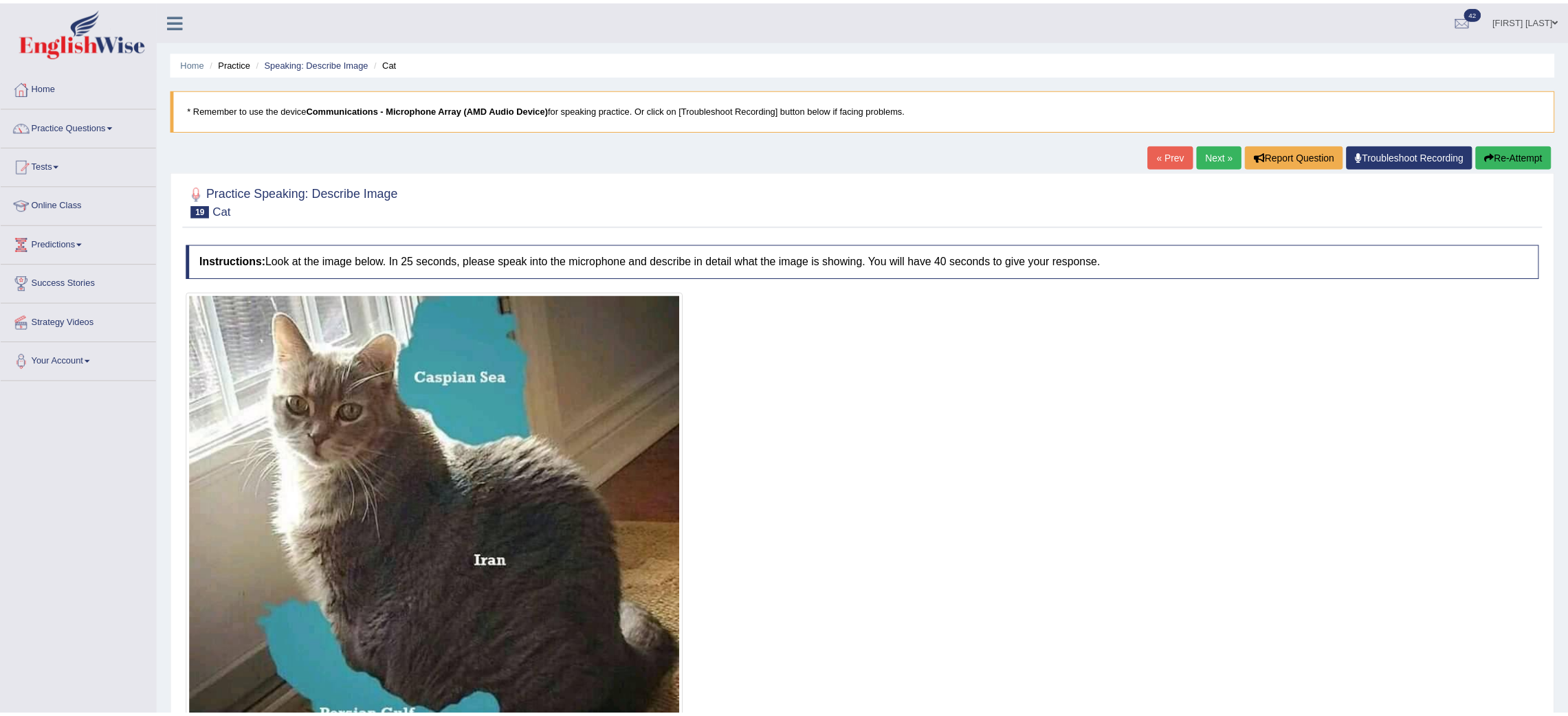 scroll, scrollTop: 0, scrollLeft: 0, axis: both 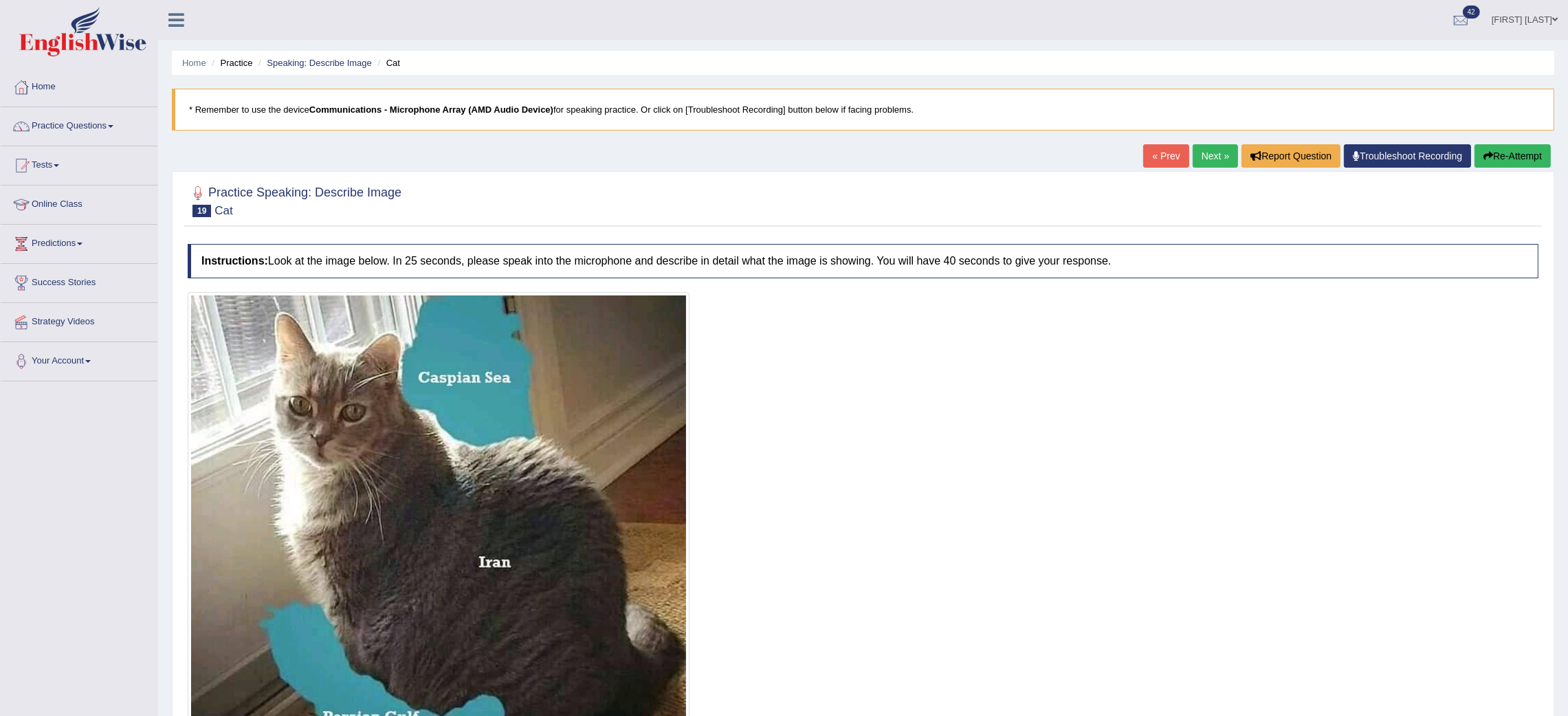 click on "Next »" at bounding box center [1215, 156] 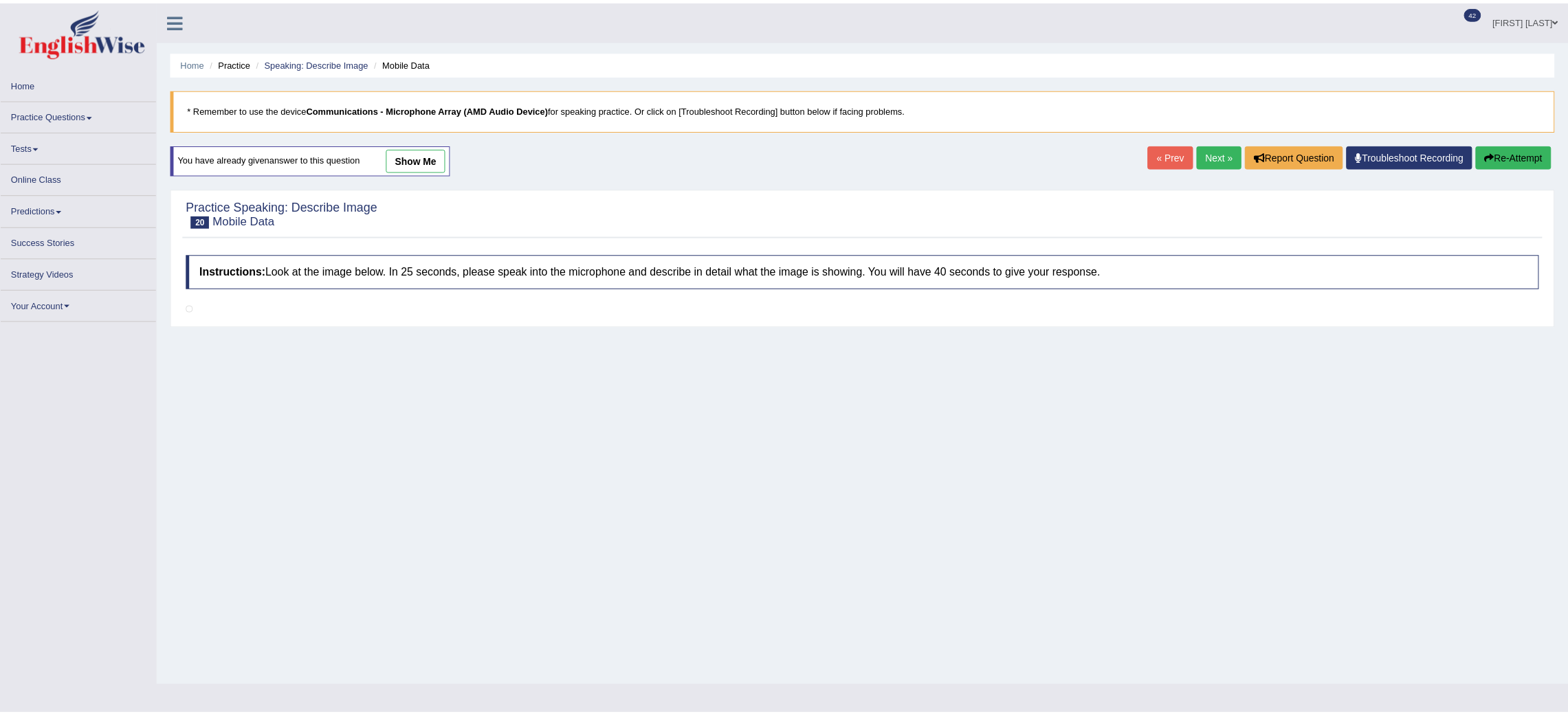 scroll, scrollTop: 0, scrollLeft: 0, axis: both 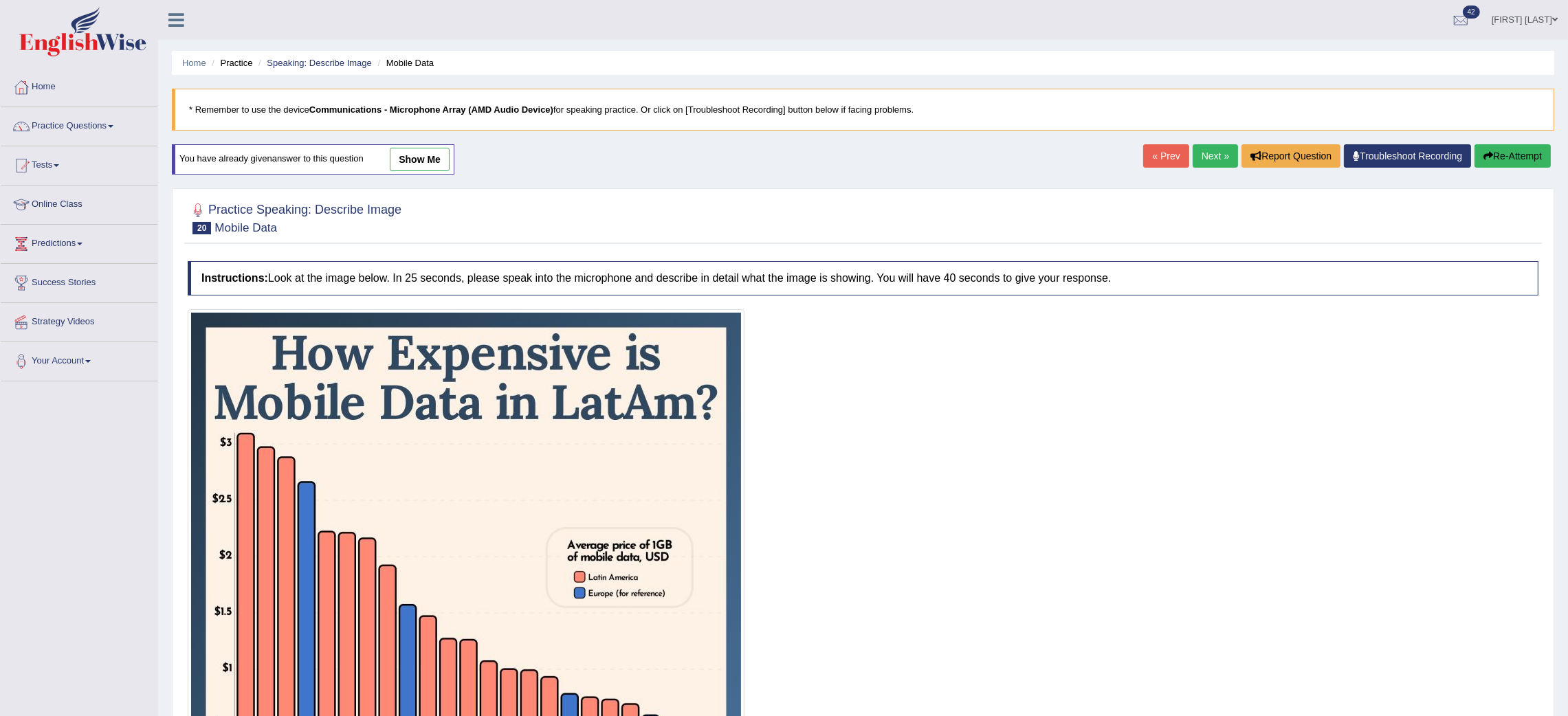 click on "Next »" at bounding box center [1215, 156] 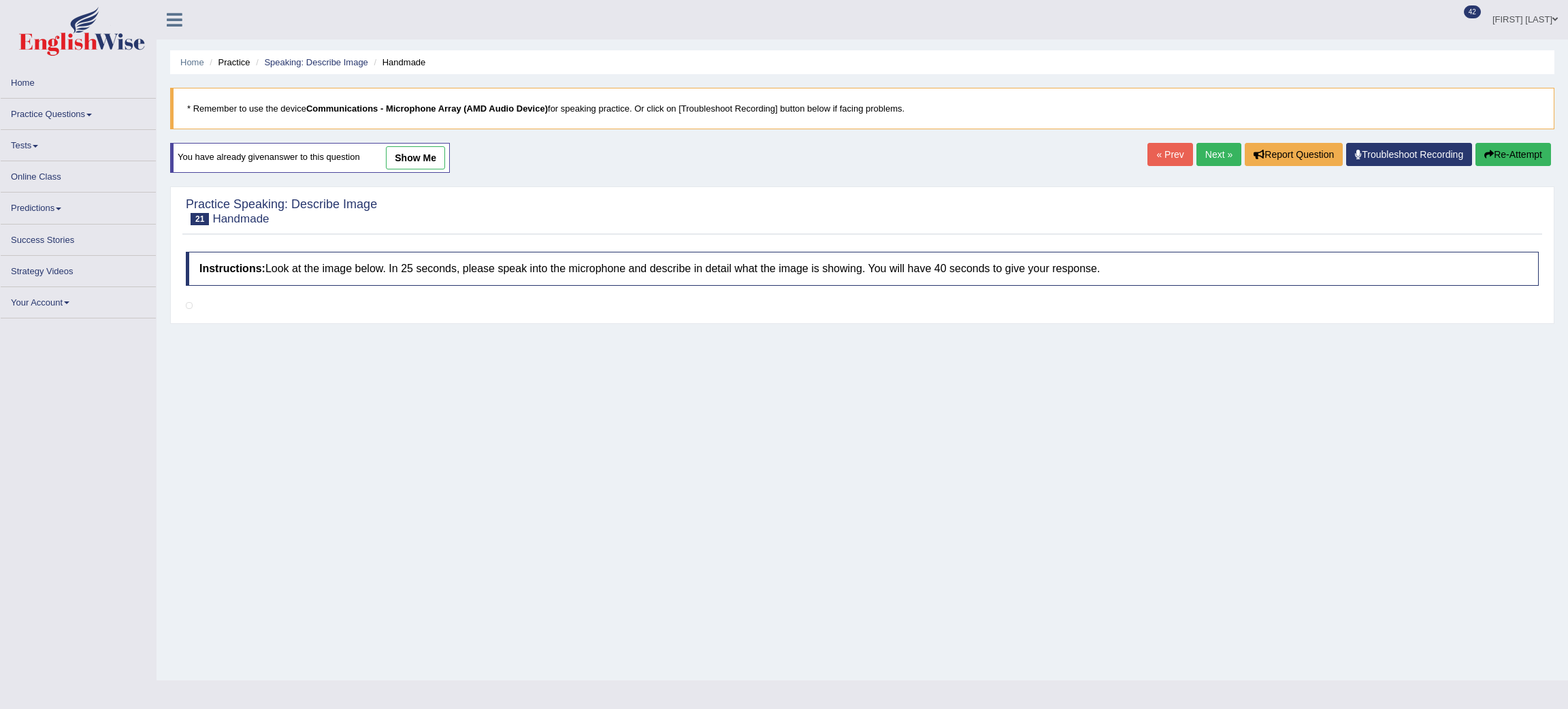 scroll, scrollTop: 0, scrollLeft: 0, axis: both 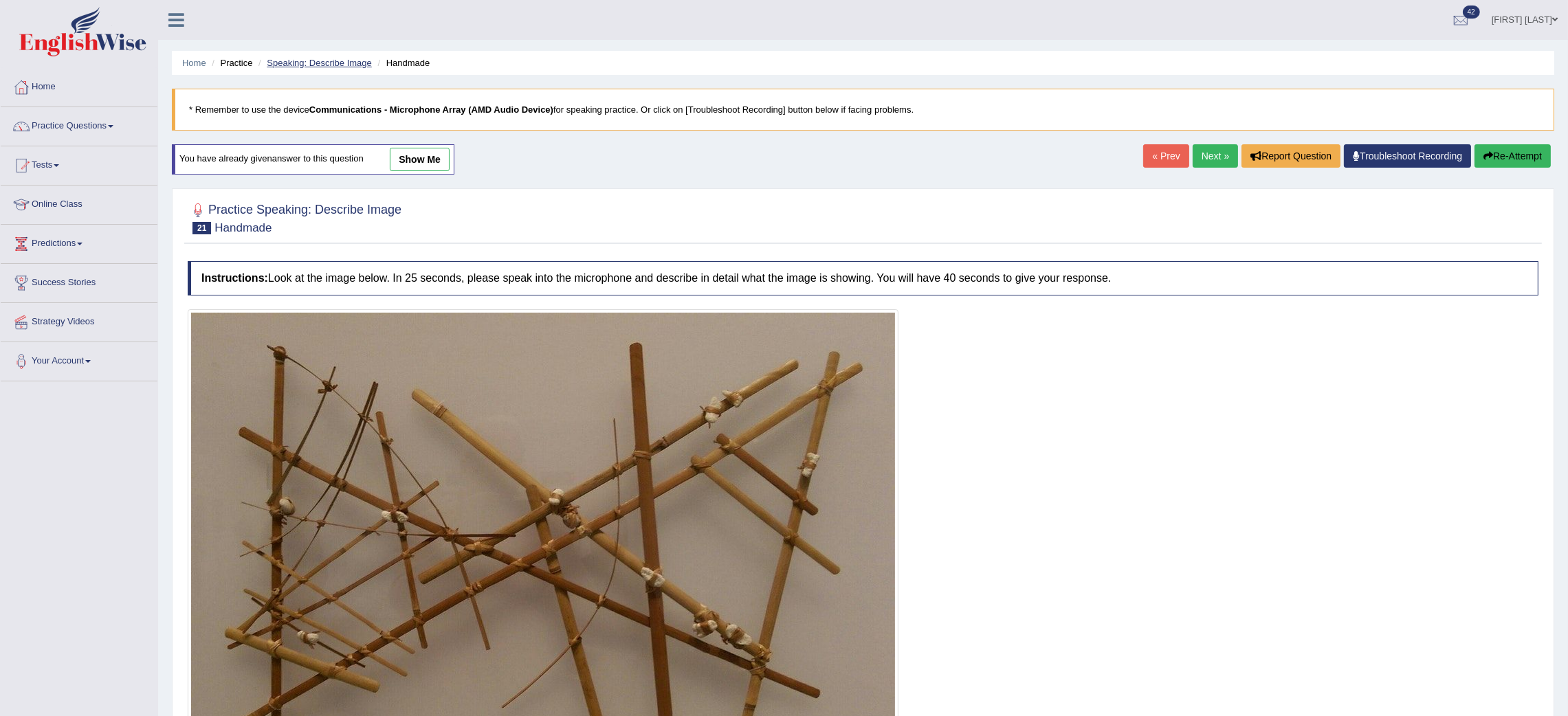 click on "Speaking: Describe Image" at bounding box center (319, 63) 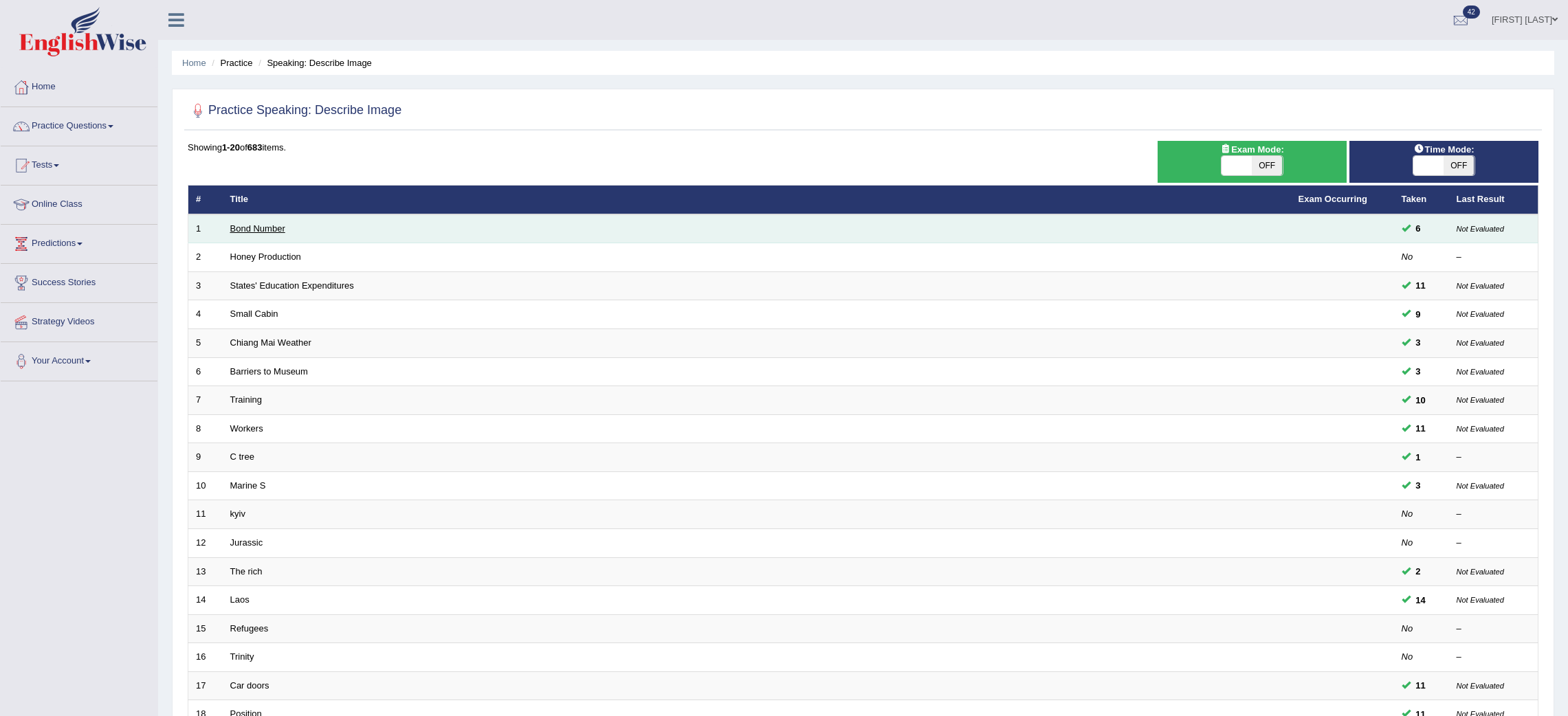 scroll, scrollTop: 0, scrollLeft: 0, axis: both 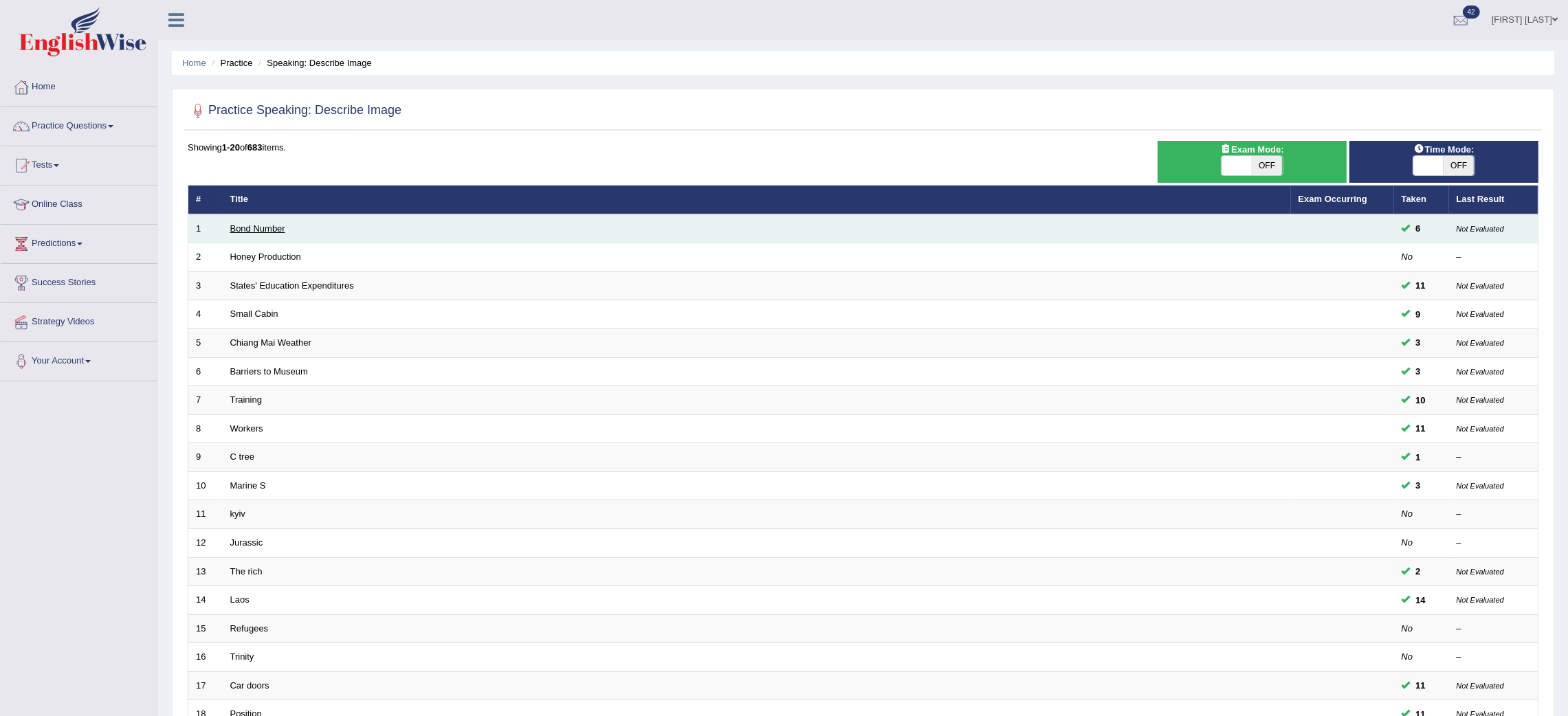 click on "Bond Number" at bounding box center [258, 228] 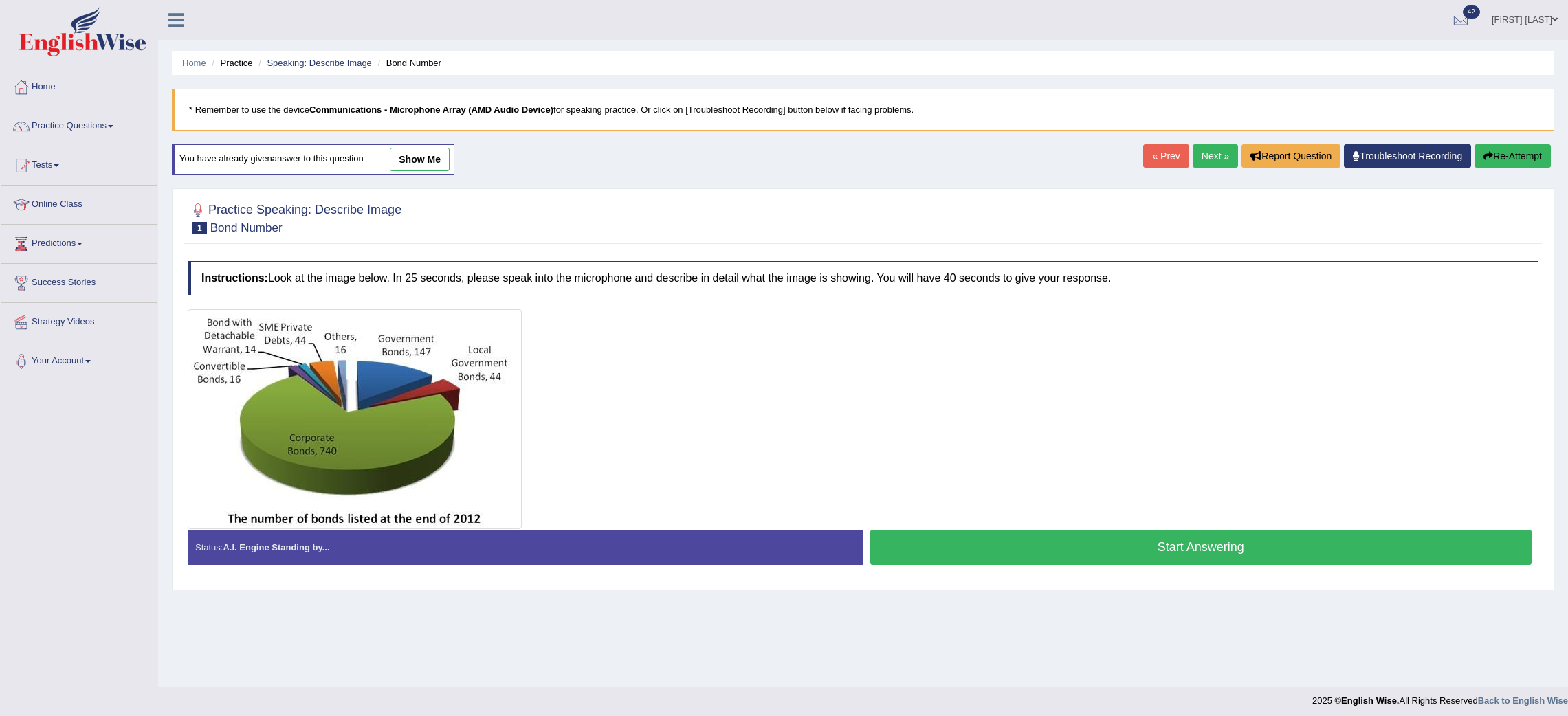 scroll, scrollTop: 0, scrollLeft: 0, axis: both 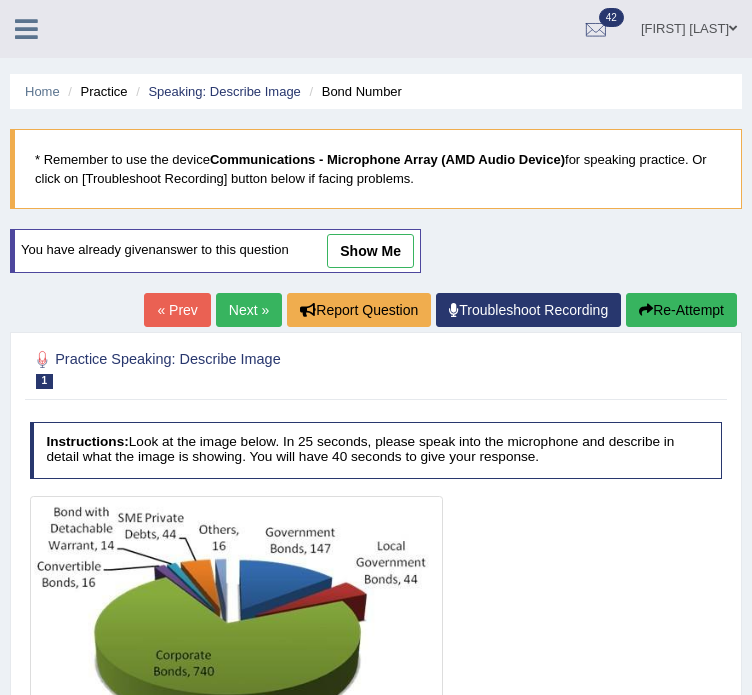 click on "Next »" at bounding box center [249, 310] 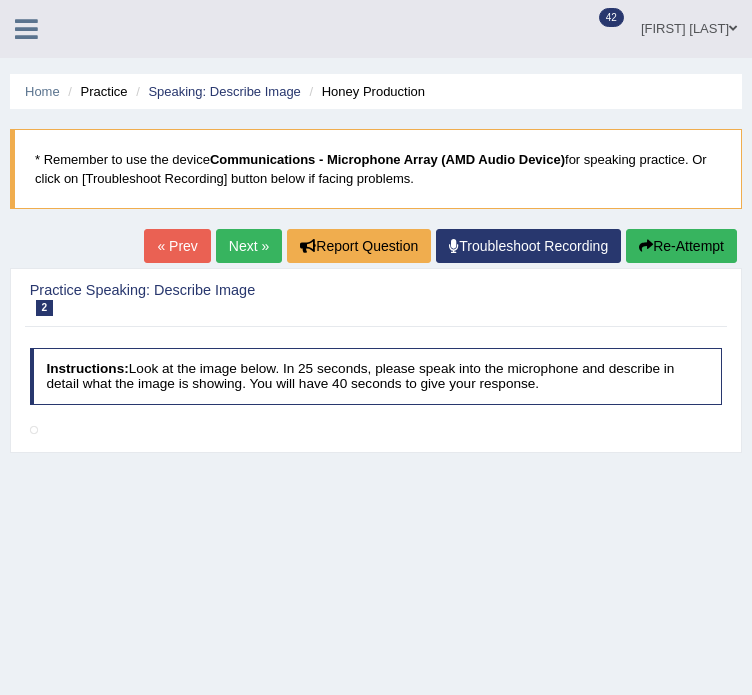 scroll, scrollTop: 0, scrollLeft: 0, axis: both 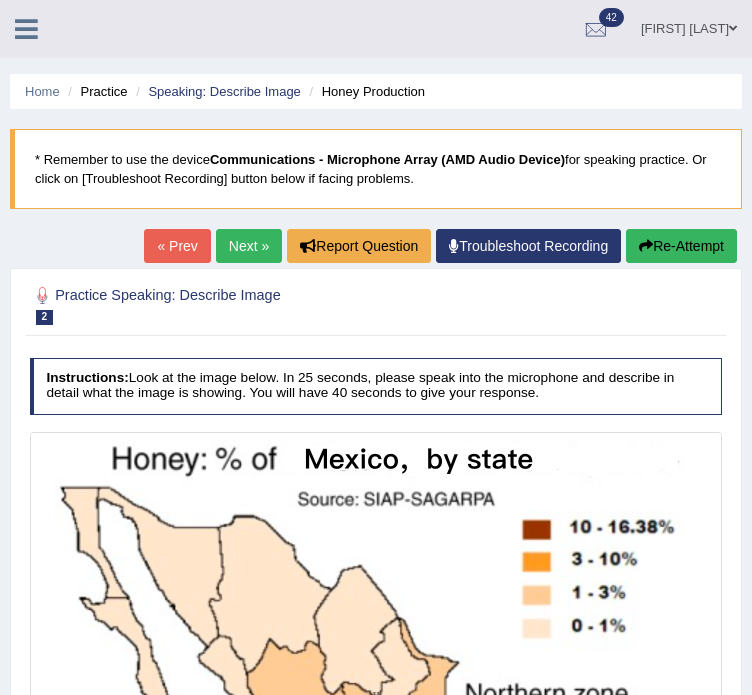 click on "Next »" at bounding box center [249, 246] 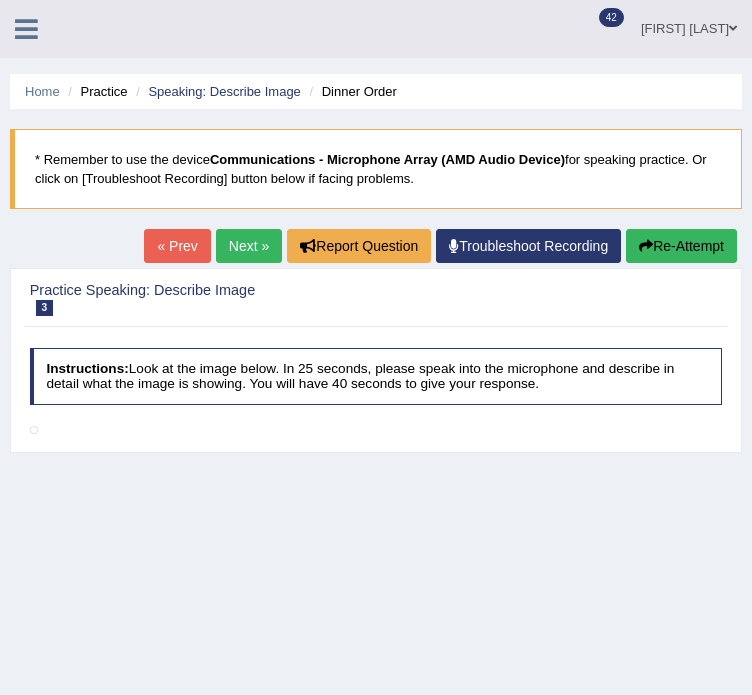 scroll, scrollTop: 0, scrollLeft: 0, axis: both 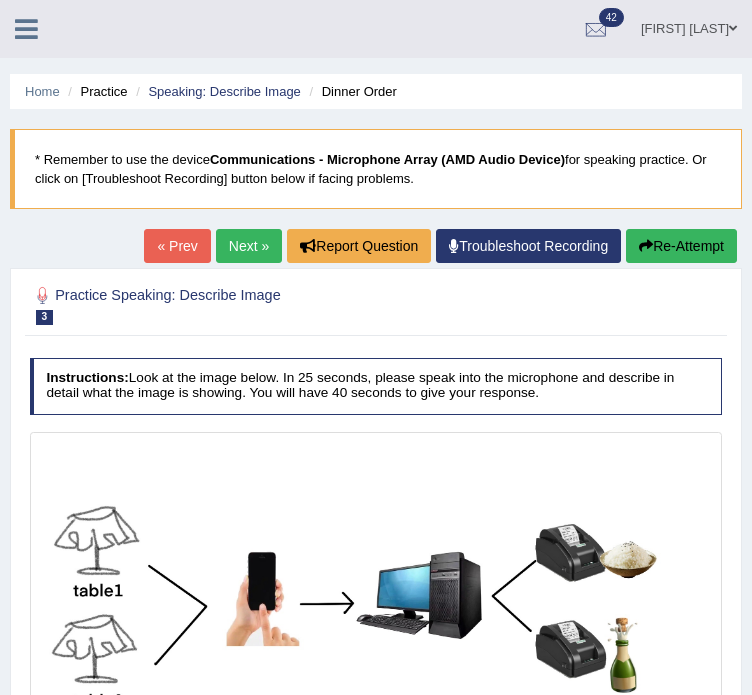 click on "Next »" at bounding box center (249, 246) 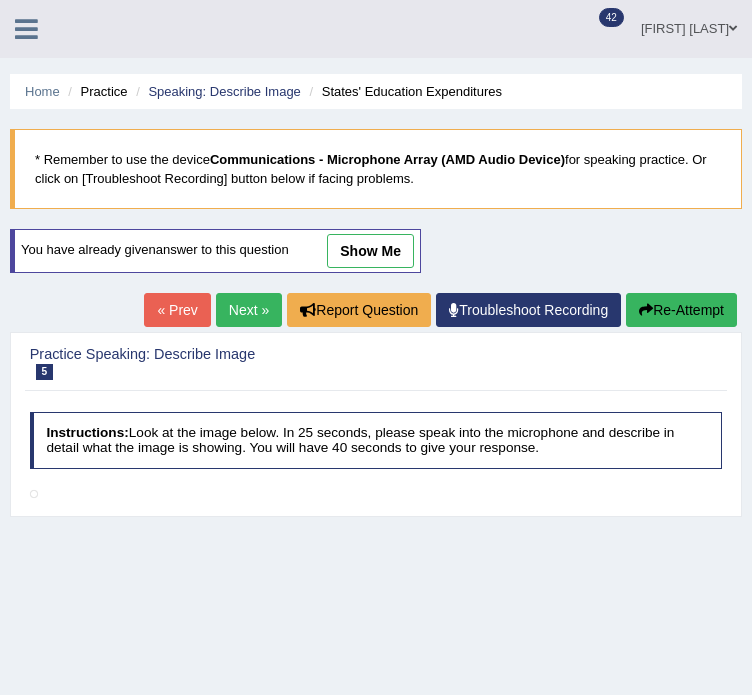 scroll, scrollTop: 0, scrollLeft: 0, axis: both 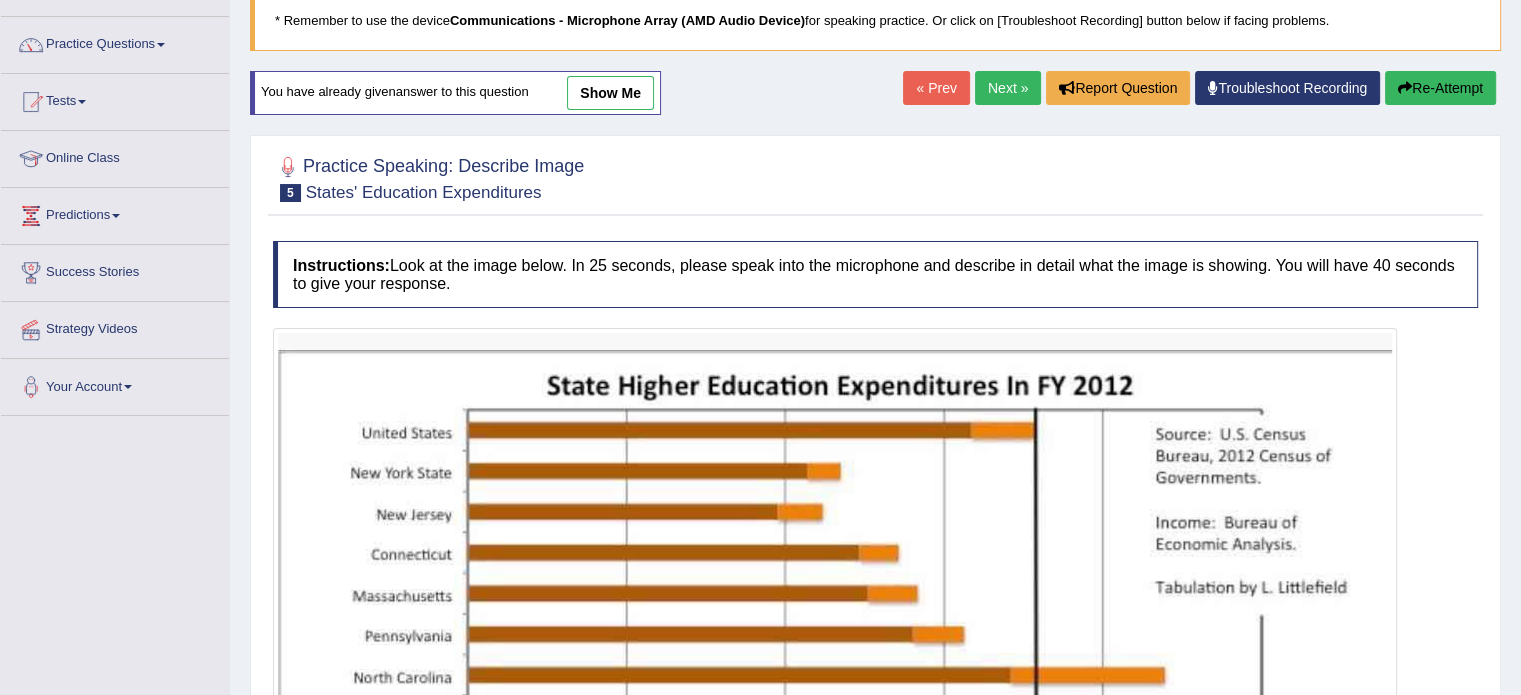 click on "Next »" at bounding box center [1008, 88] 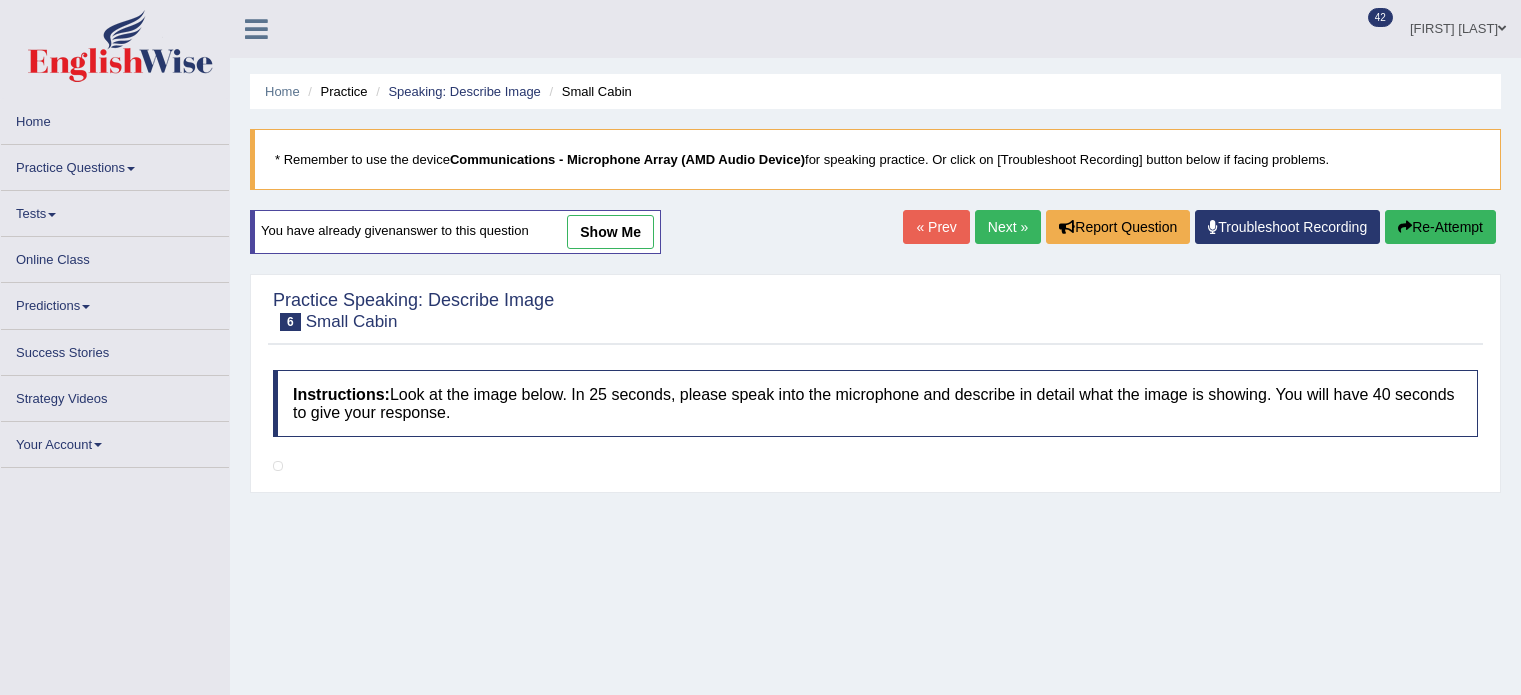 scroll, scrollTop: 0, scrollLeft: 0, axis: both 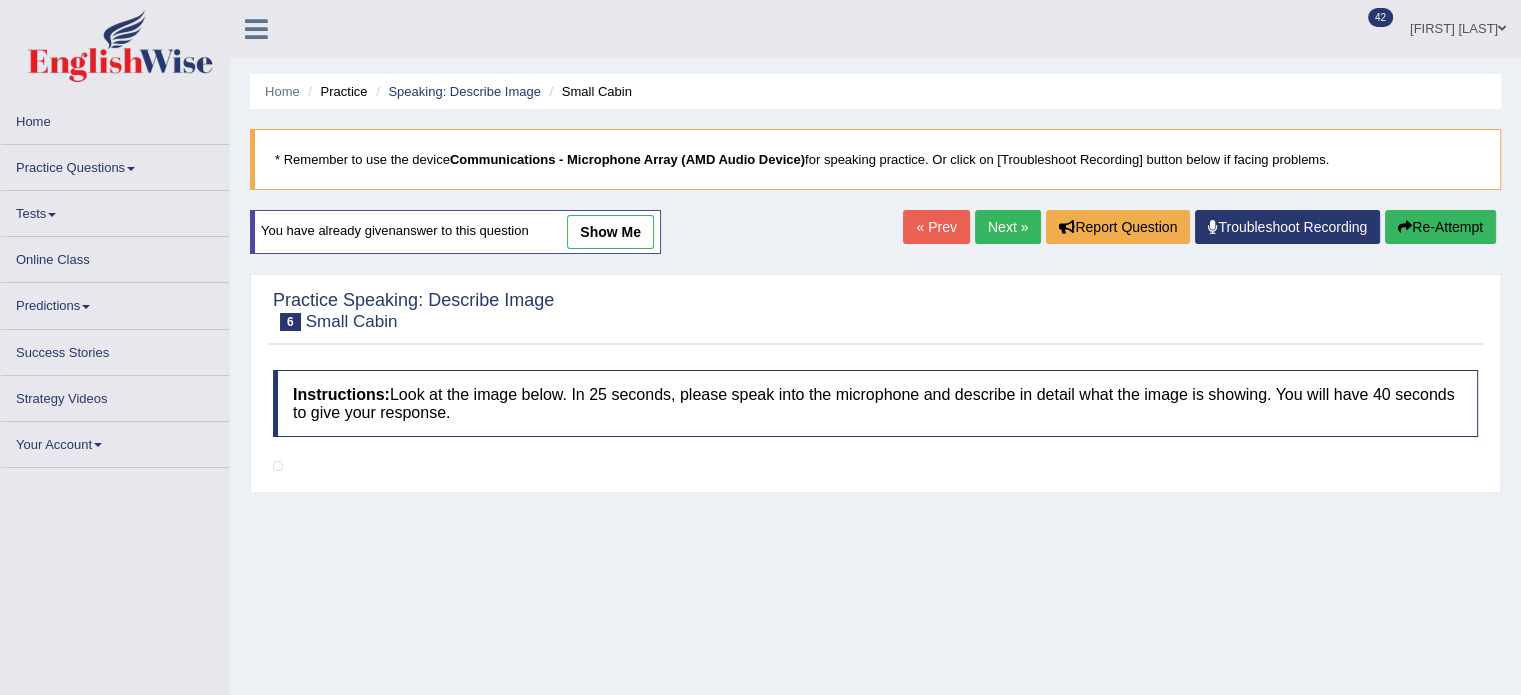 click on "Next »" at bounding box center [1008, 227] 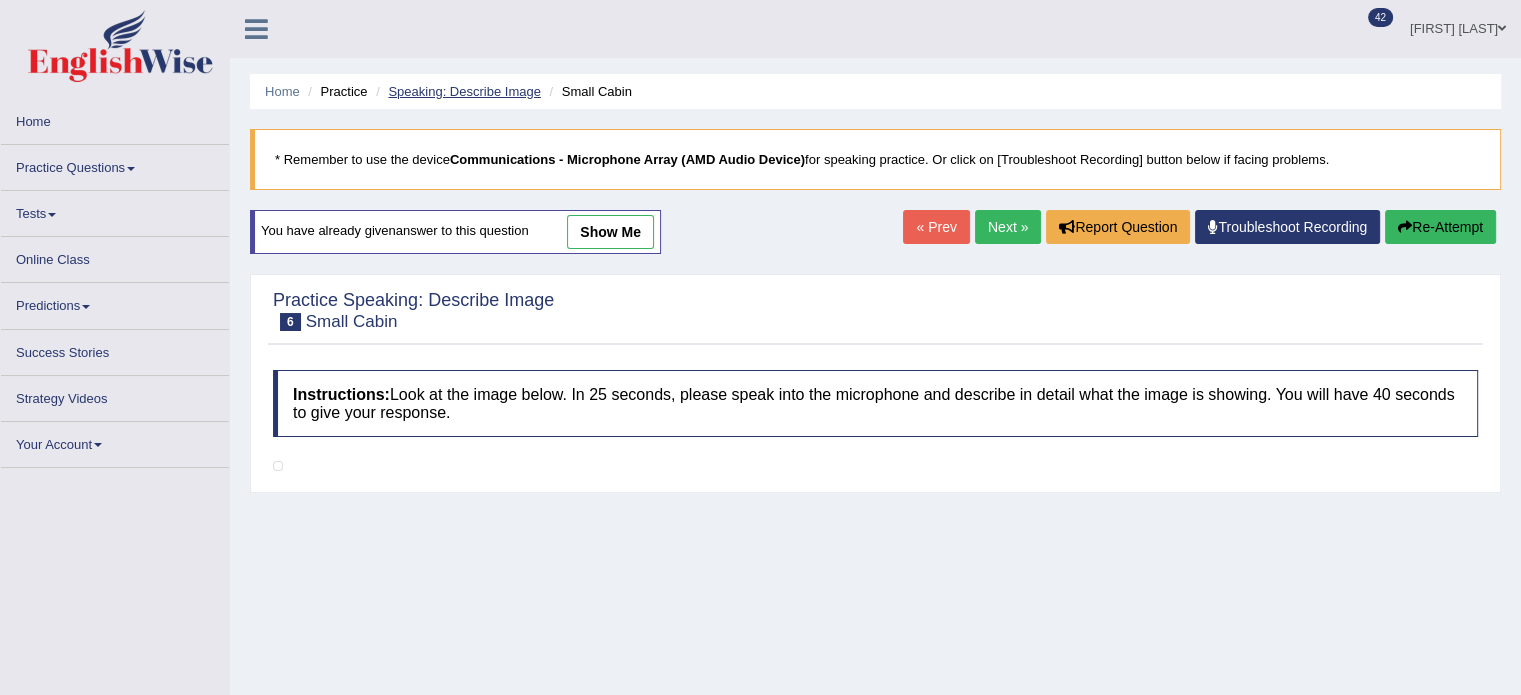click on "Speaking: Describe Image" at bounding box center (464, 91) 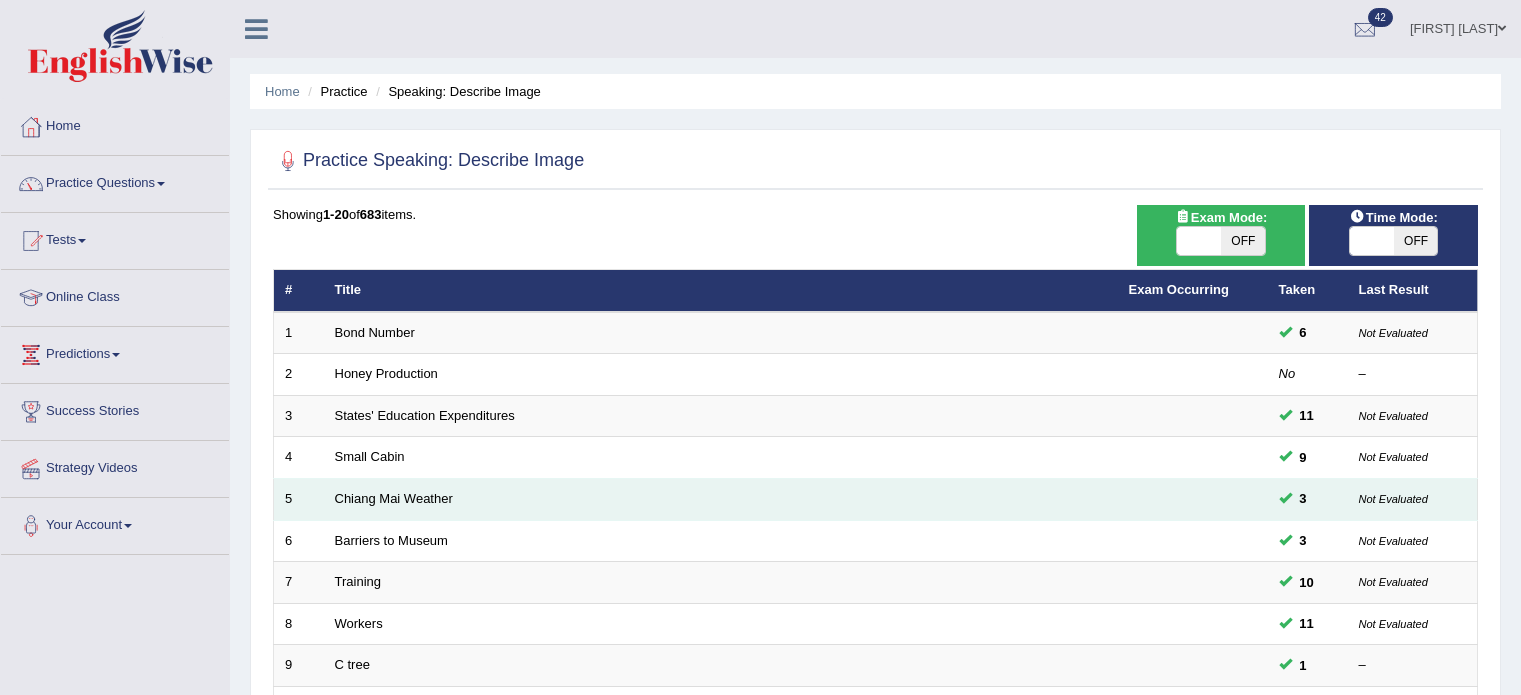 scroll, scrollTop: 0, scrollLeft: 0, axis: both 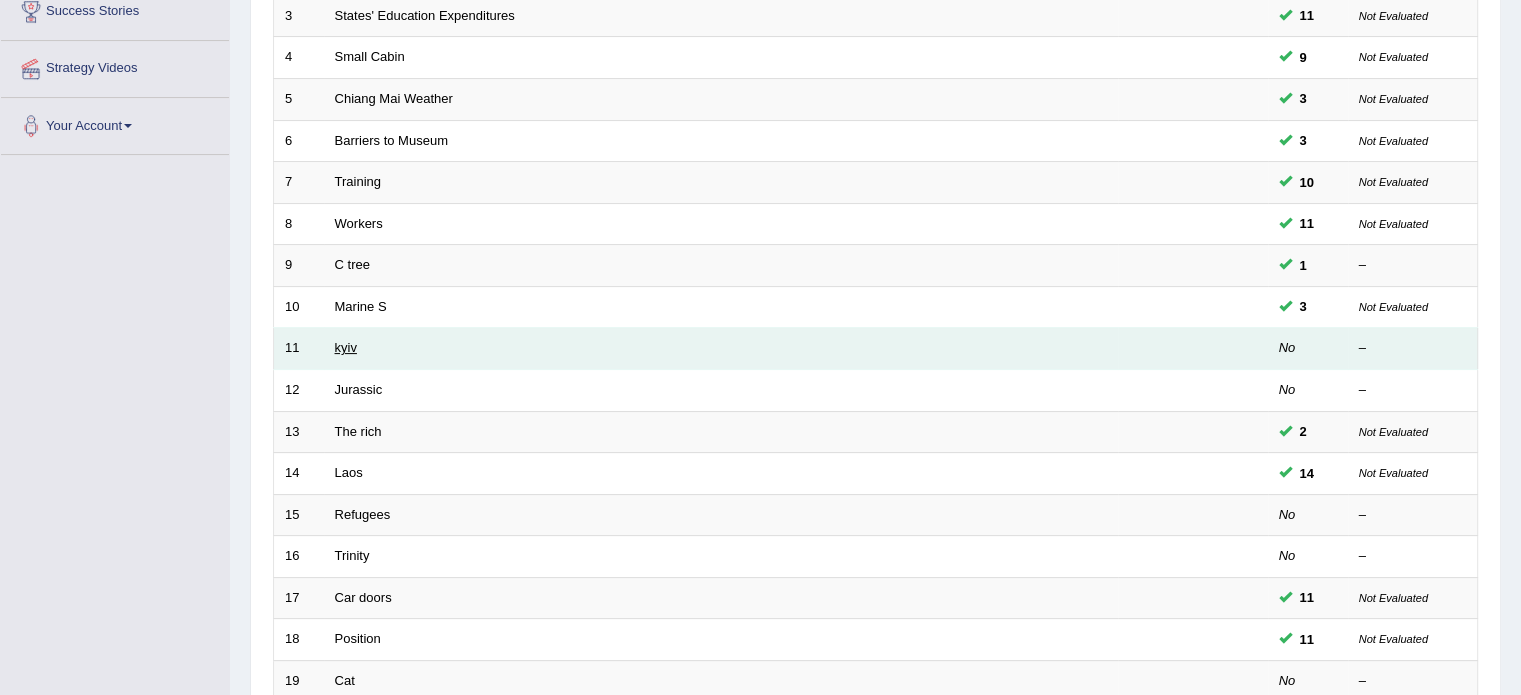 click on "kyiv" at bounding box center [346, 347] 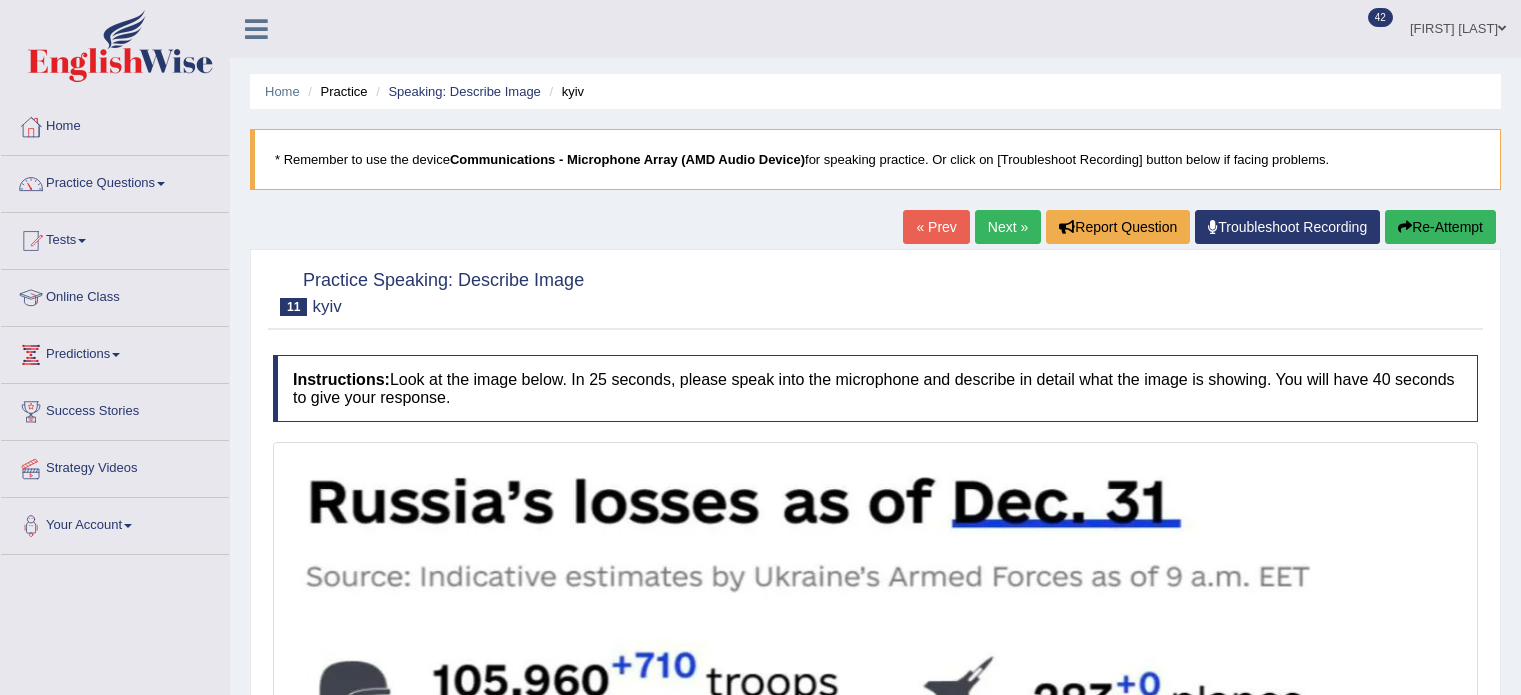 scroll, scrollTop: 0, scrollLeft: 0, axis: both 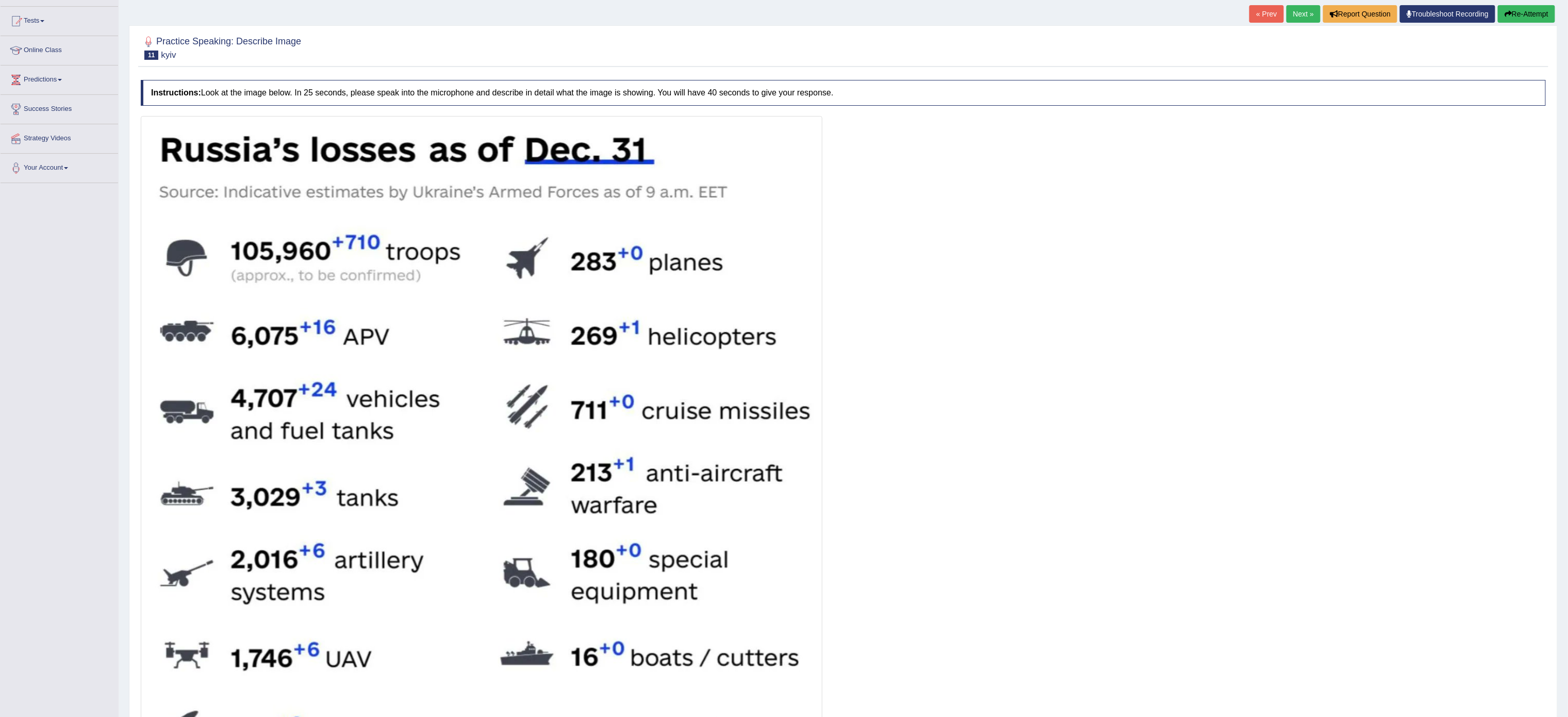 drag, startPoint x: 786, startPoint y: 0, endPoint x: 924, endPoint y: 298, distance: 328.402 